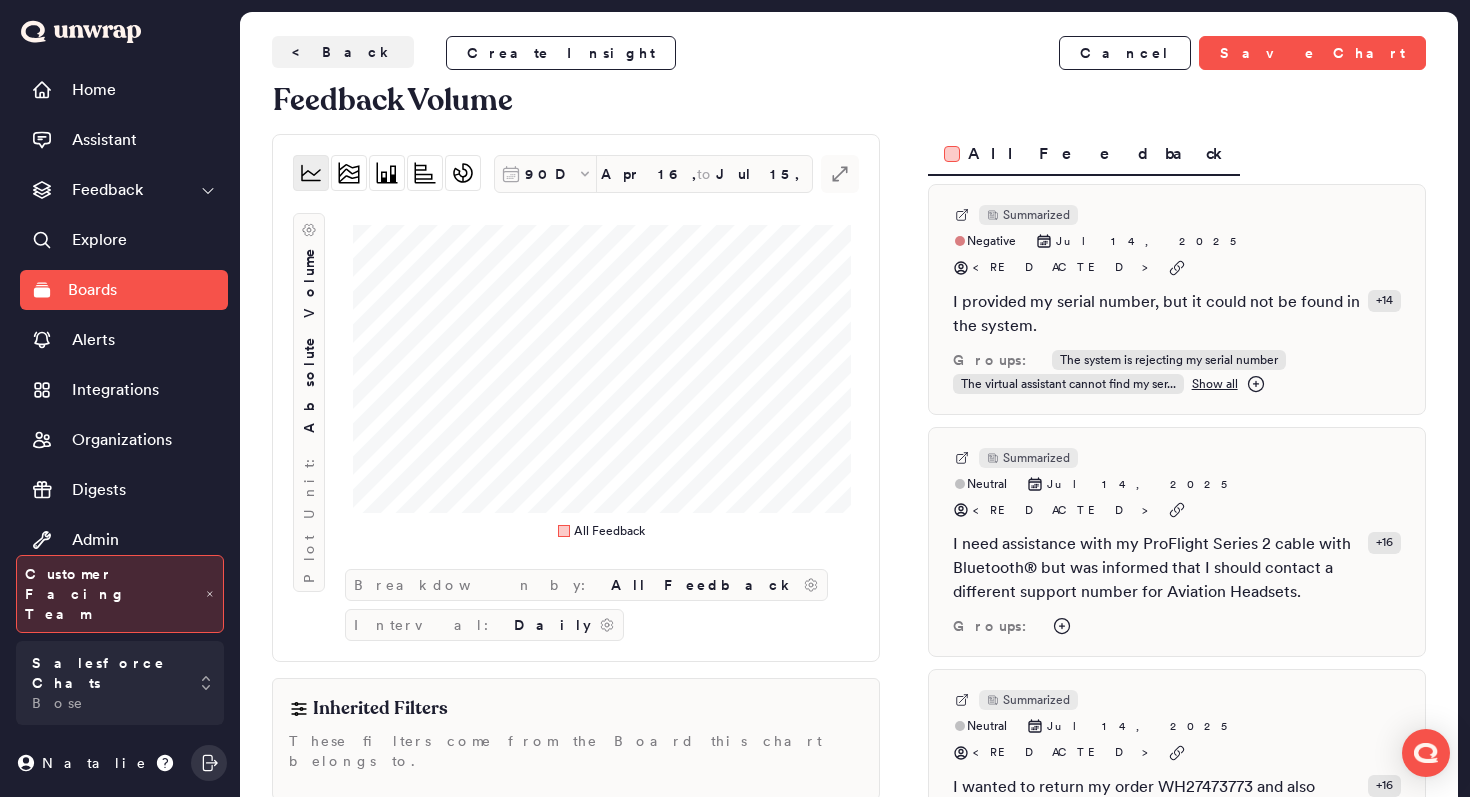 scroll, scrollTop: 0, scrollLeft: 0, axis: both 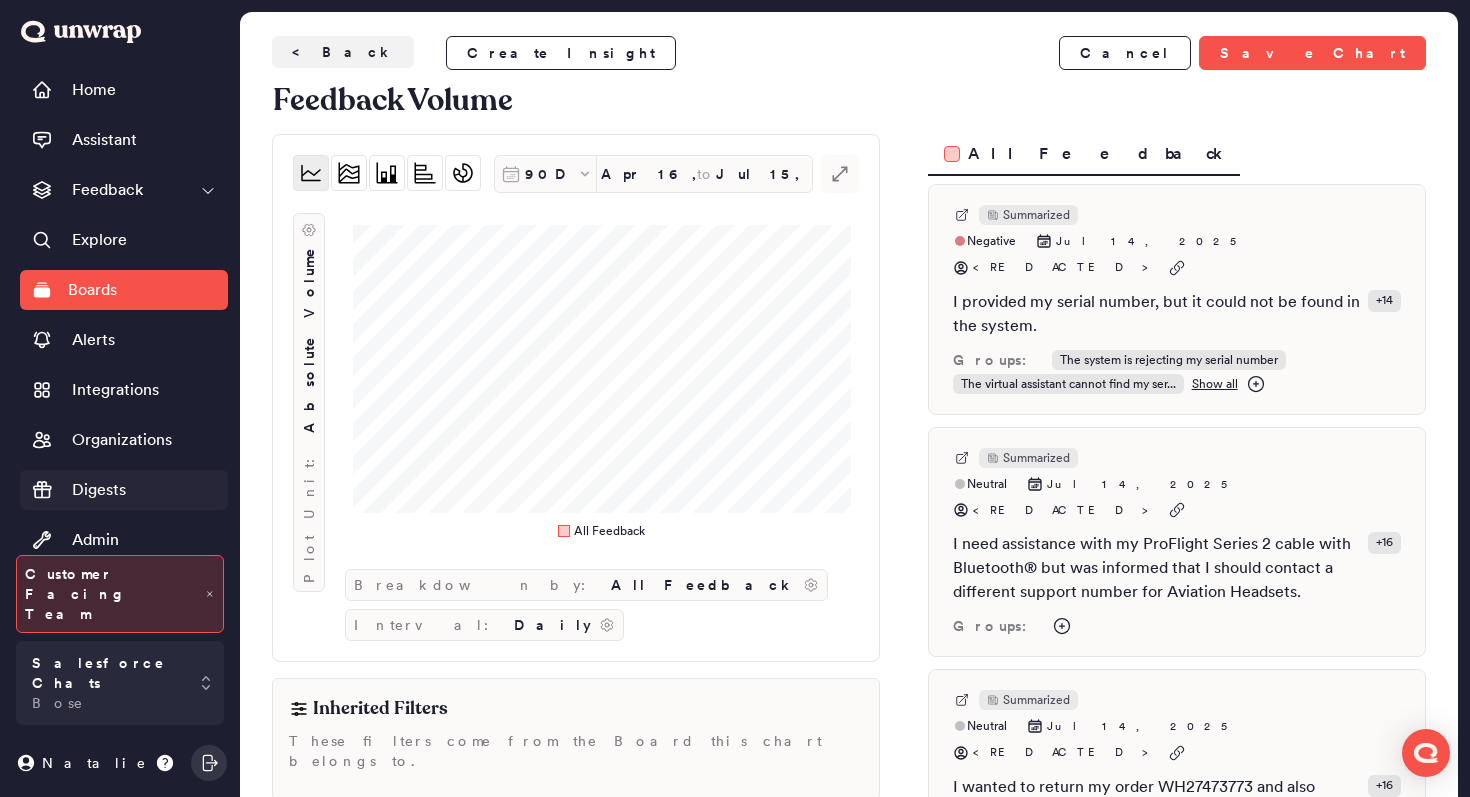 click on "Digests" at bounding box center (124, 490) 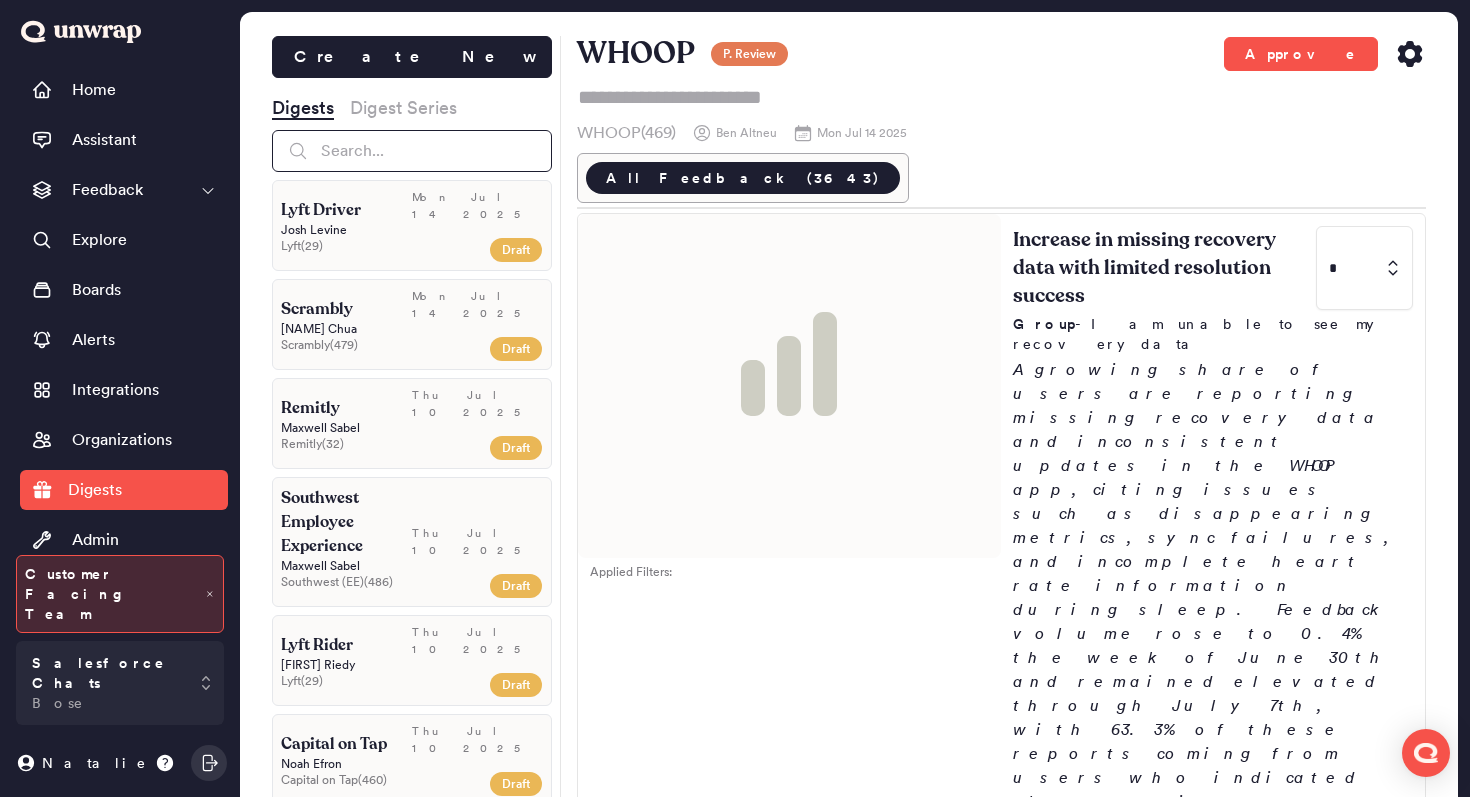 click at bounding box center (412, 151) 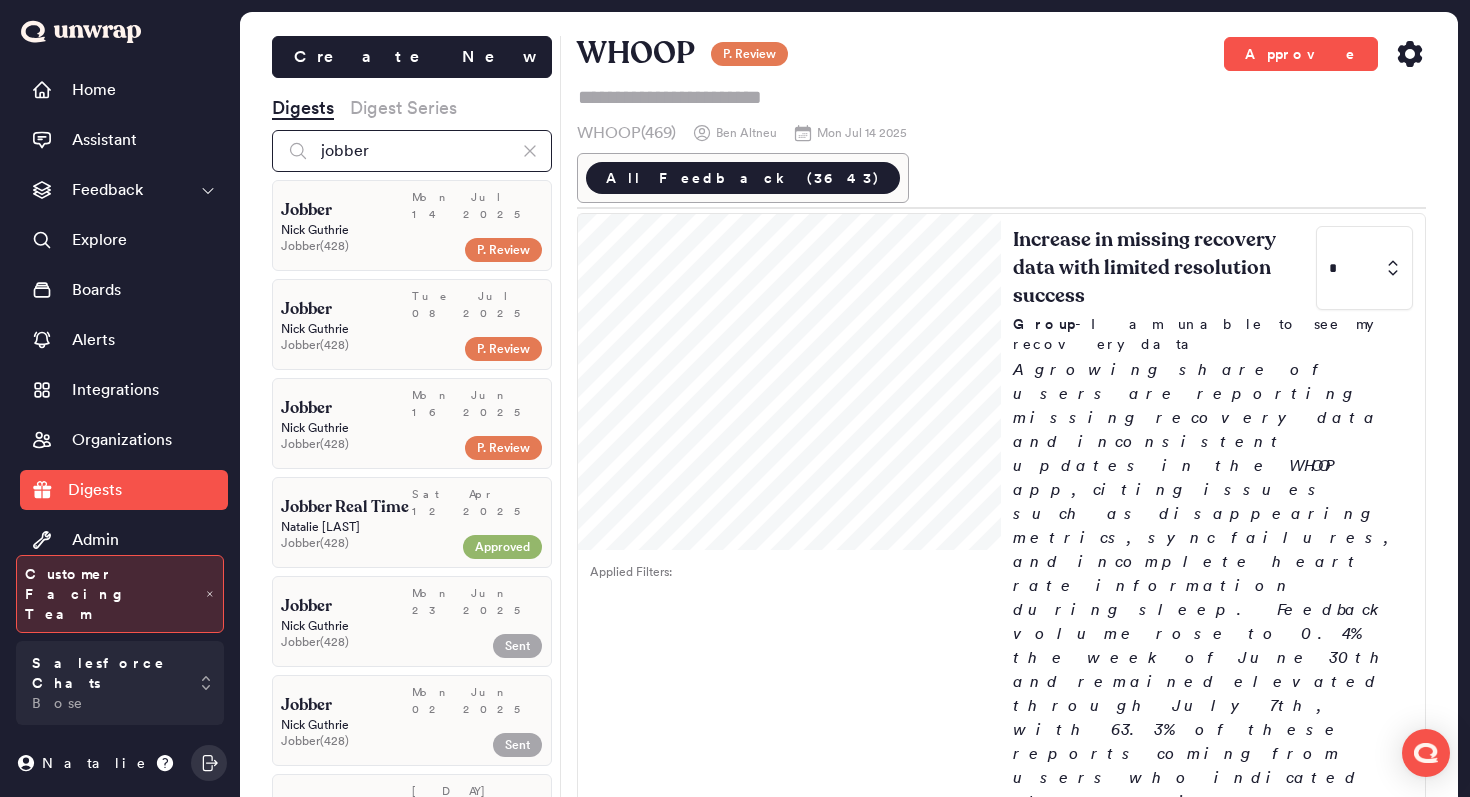 type on "jobber" 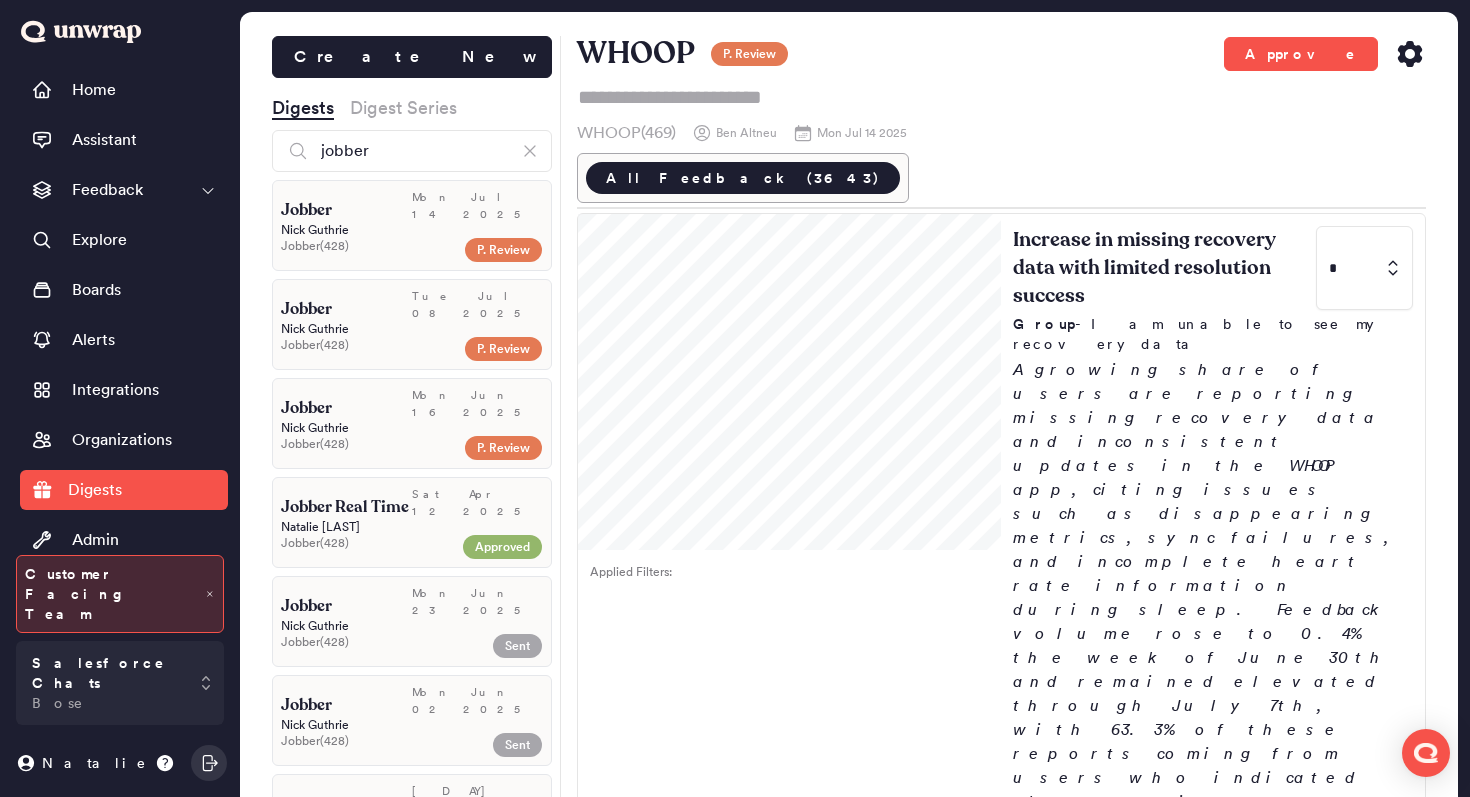 click on "[FIRST] [LAST]" at bounding box center (412, 230) 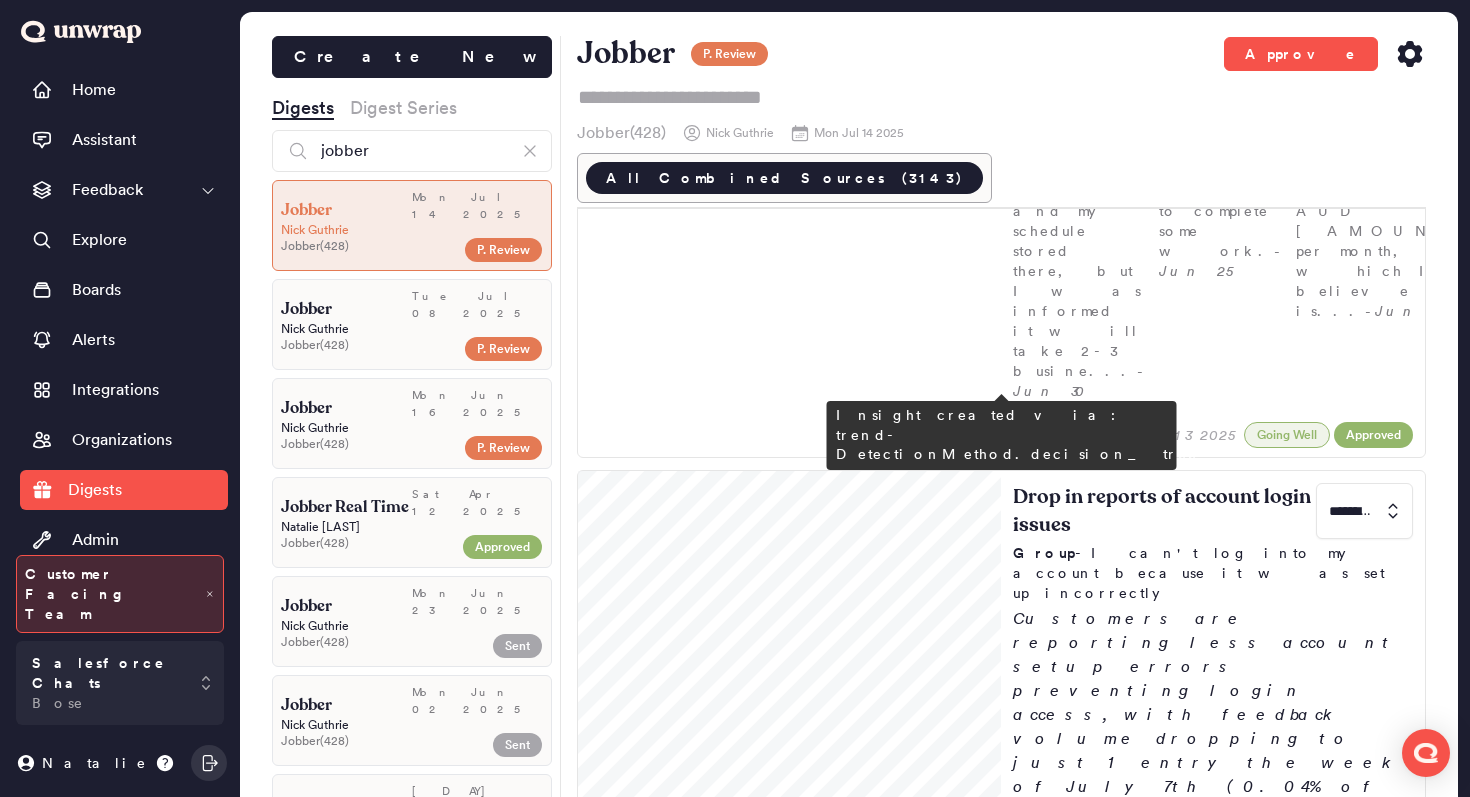 scroll, scrollTop: 1167, scrollLeft: 0, axis: vertical 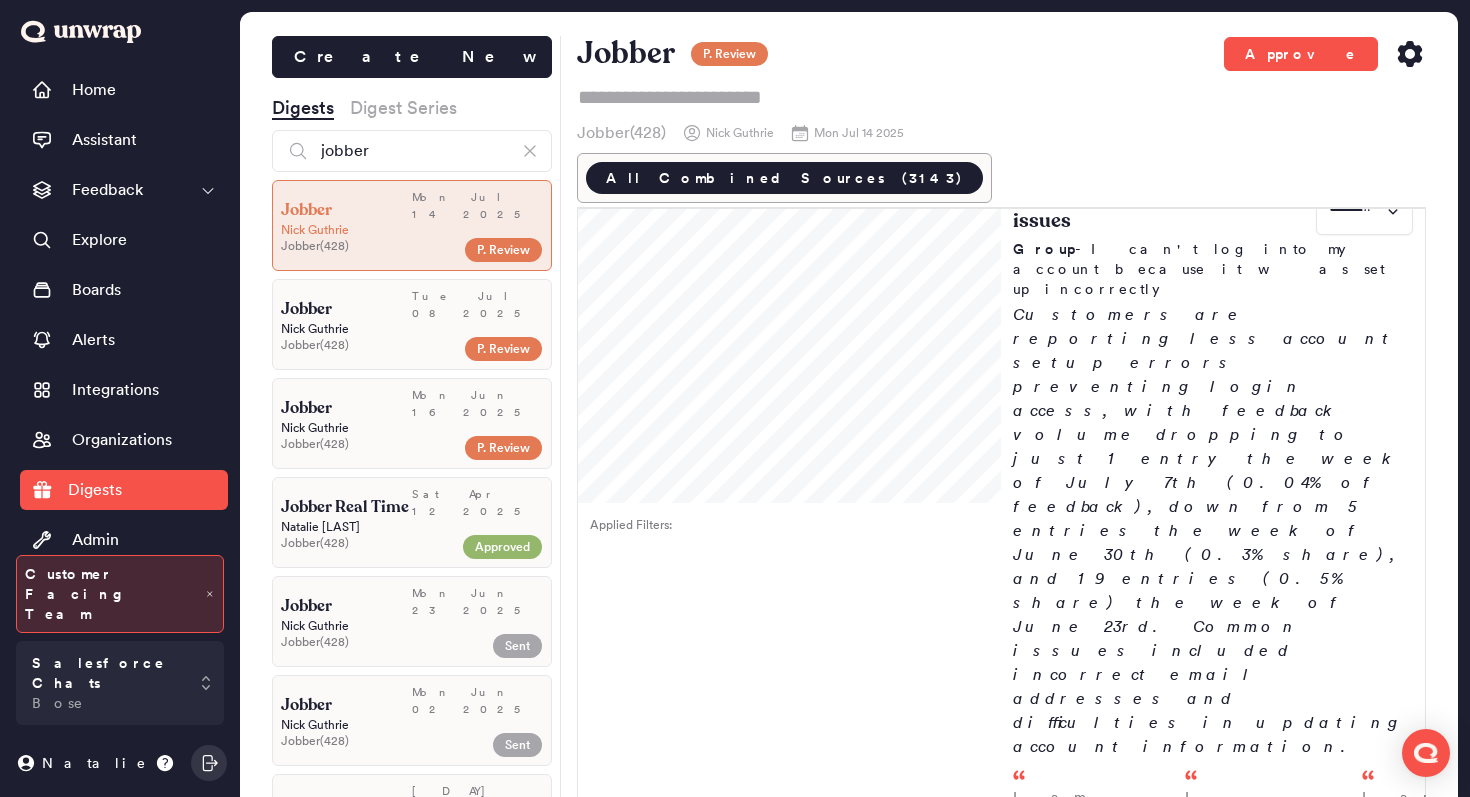 click at bounding box center [1364, 1417] 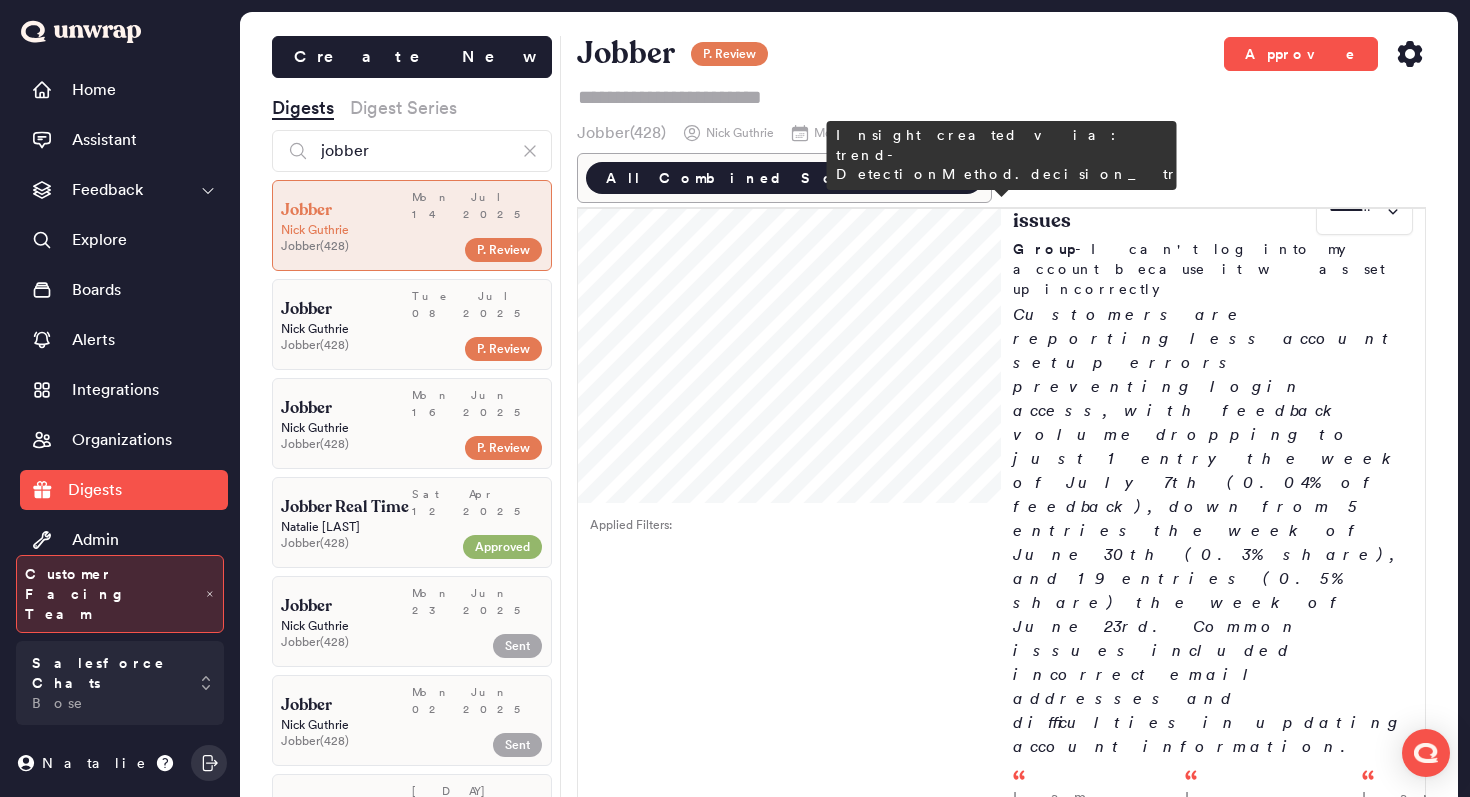 type on "*" 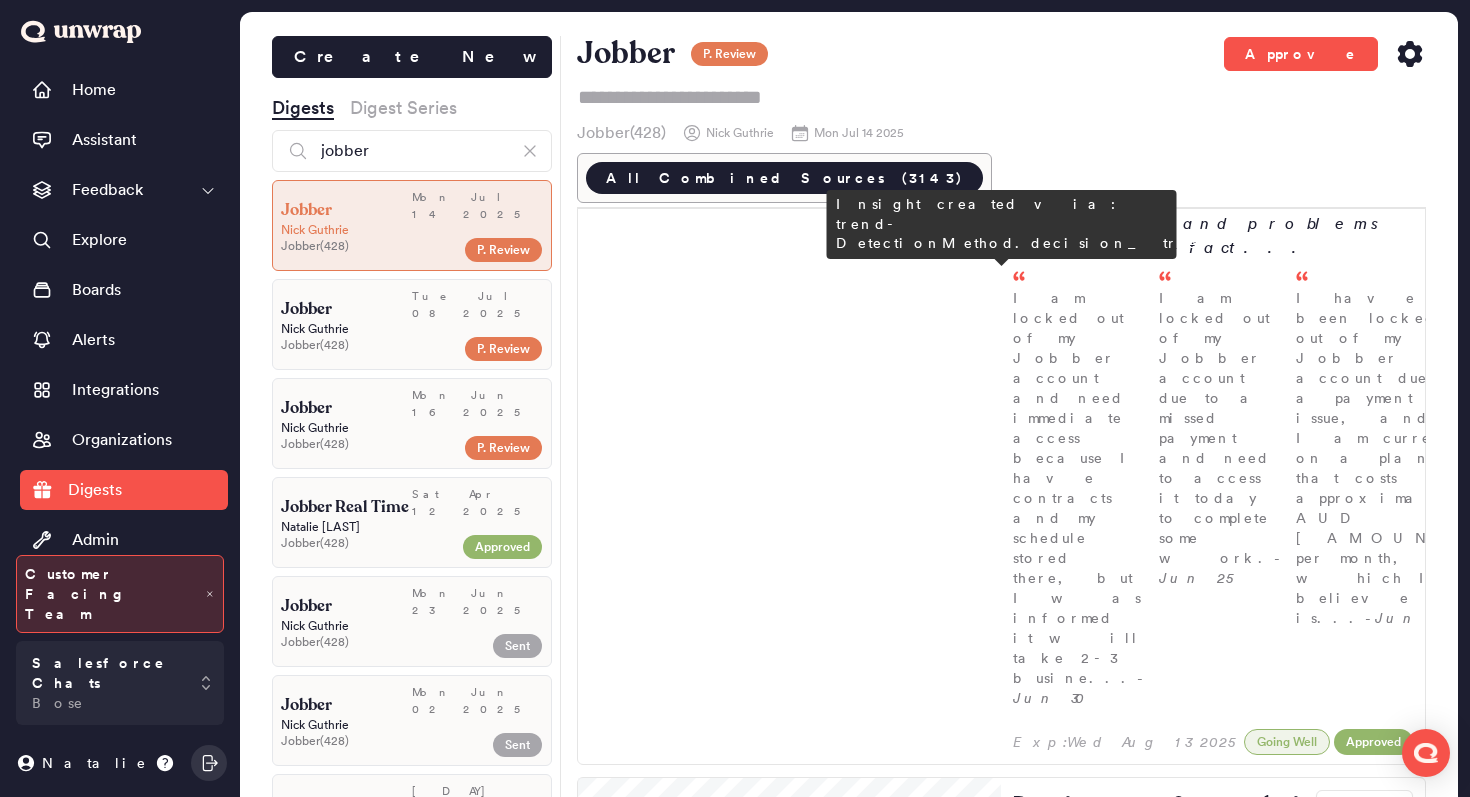 scroll, scrollTop: 1596, scrollLeft: 0, axis: vertical 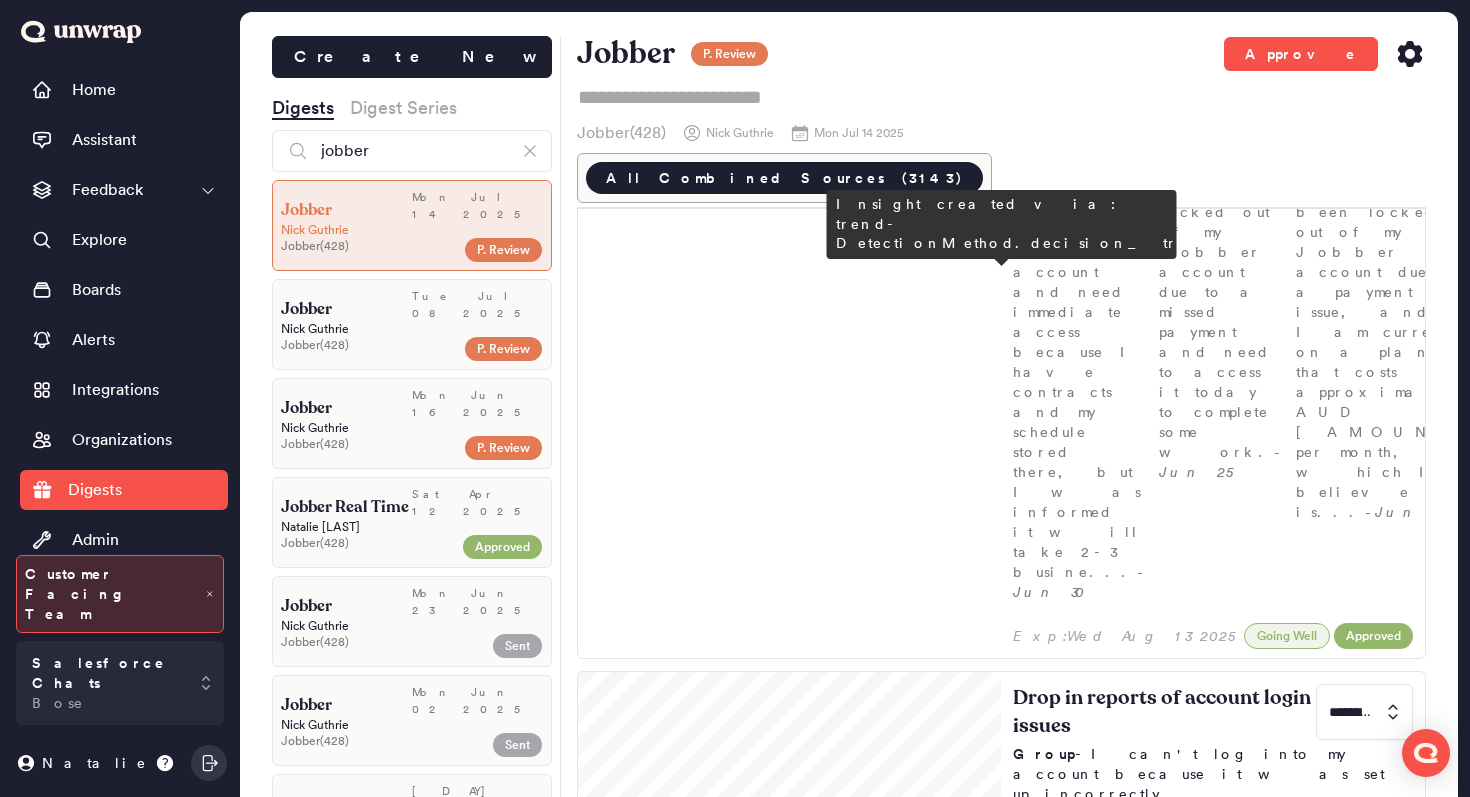 drag, startPoint x: 1331, startPoint y: 302, endPoint x: 1331, endPoint y: 331, distance: 29 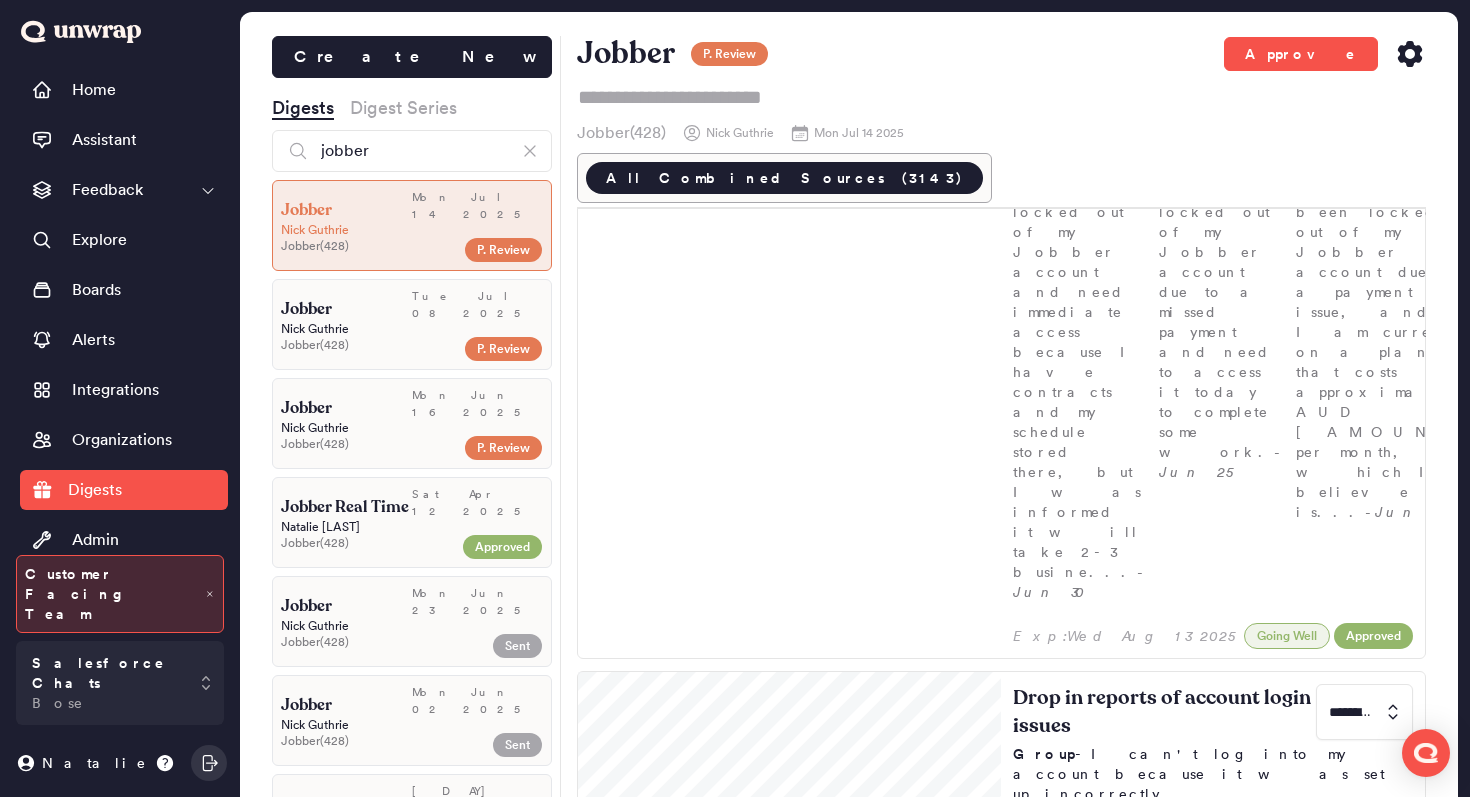 click on "1" at bounding box center (1360, 2070) 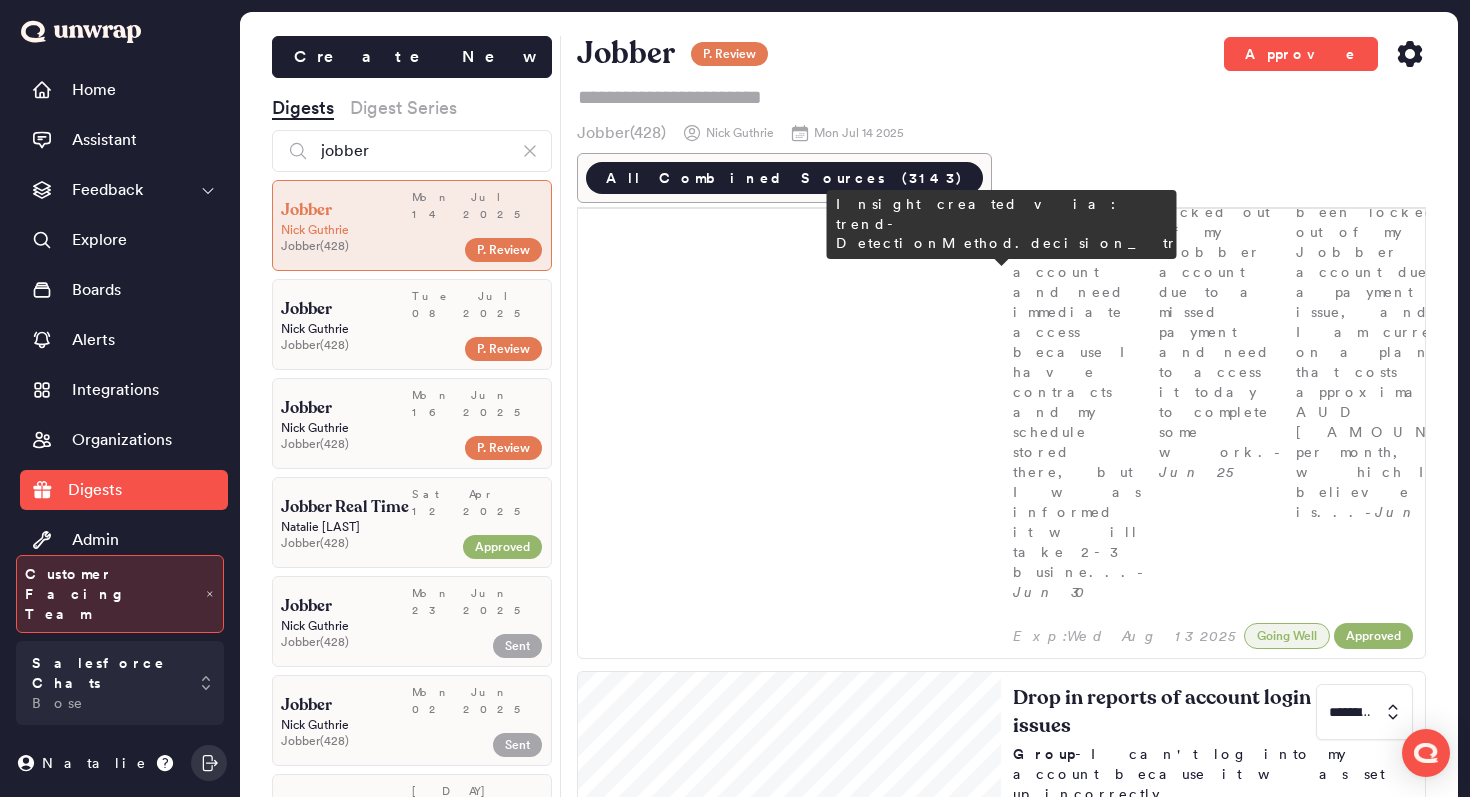 type on "*" 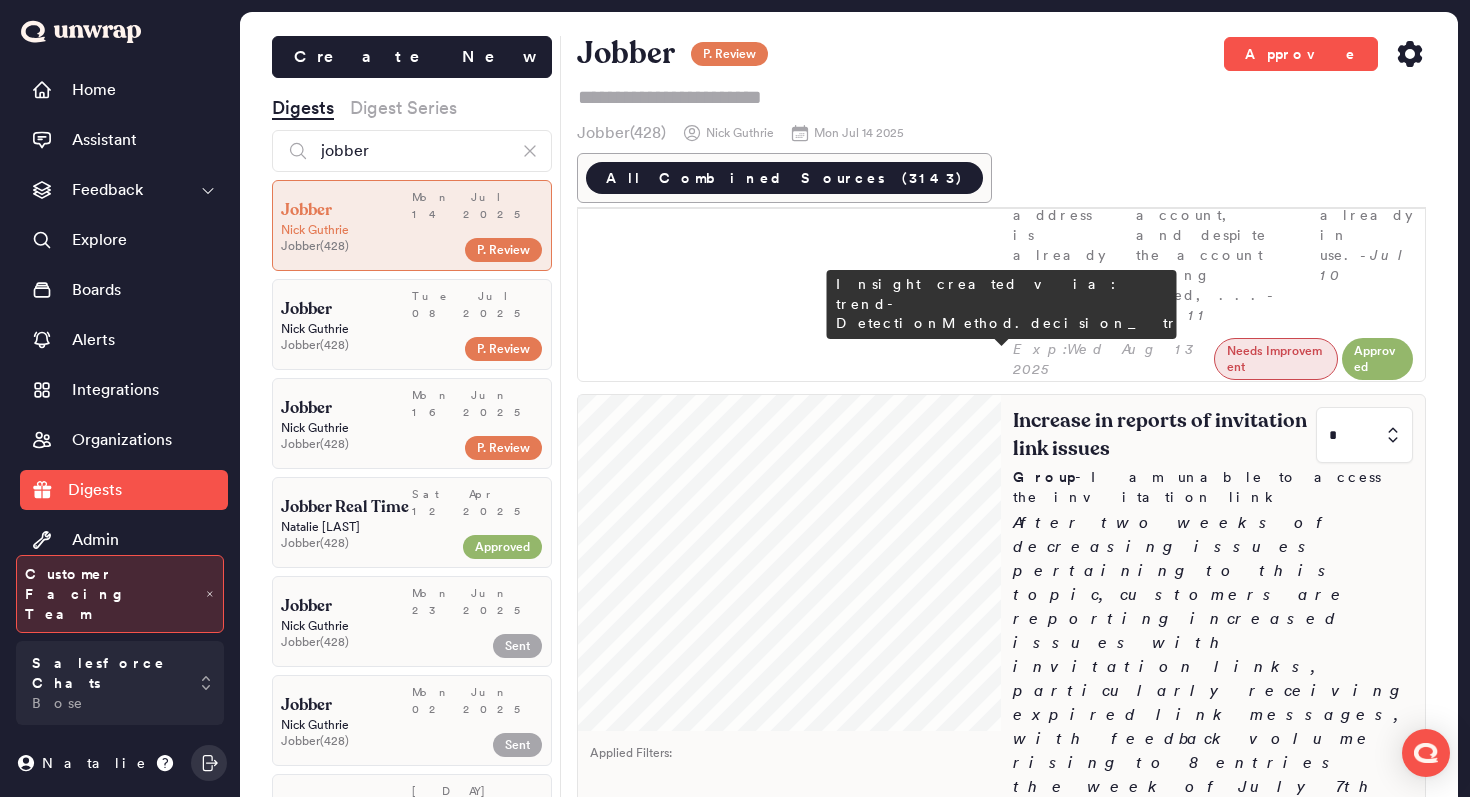scroll, scrollTop: 754, scrollLeft: 0, axis: vertical 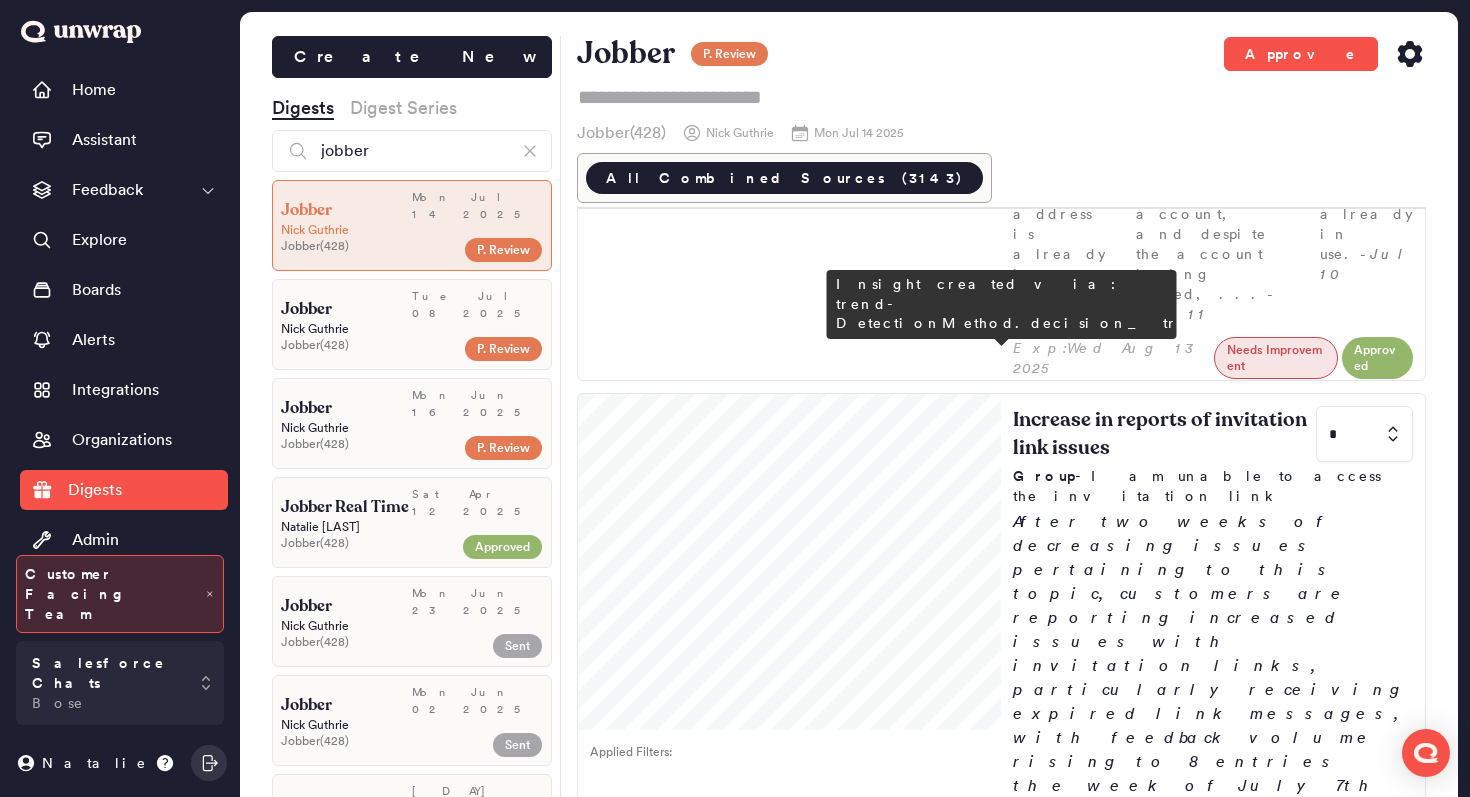click 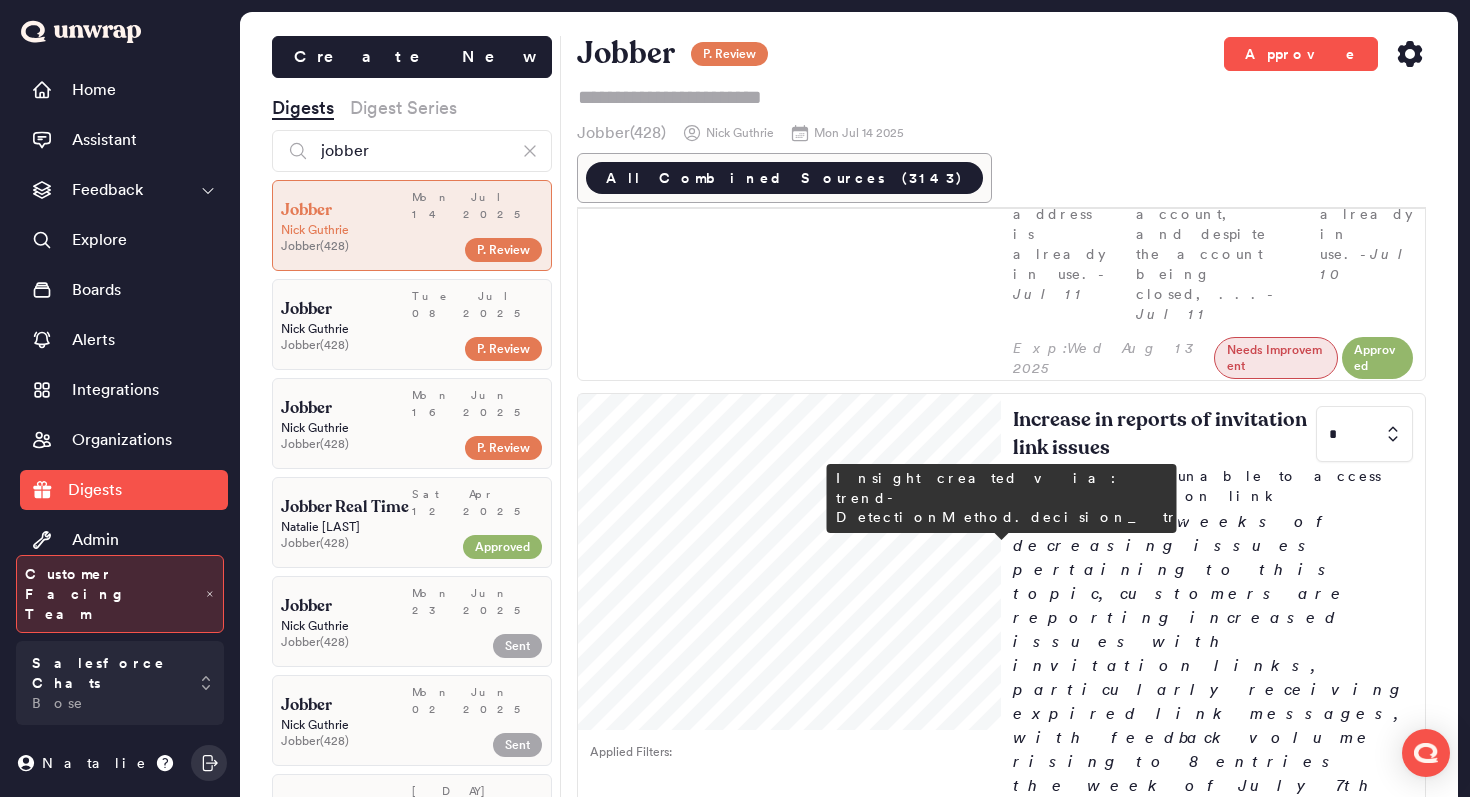 click on "2" at bounding box center [1360, 1675] 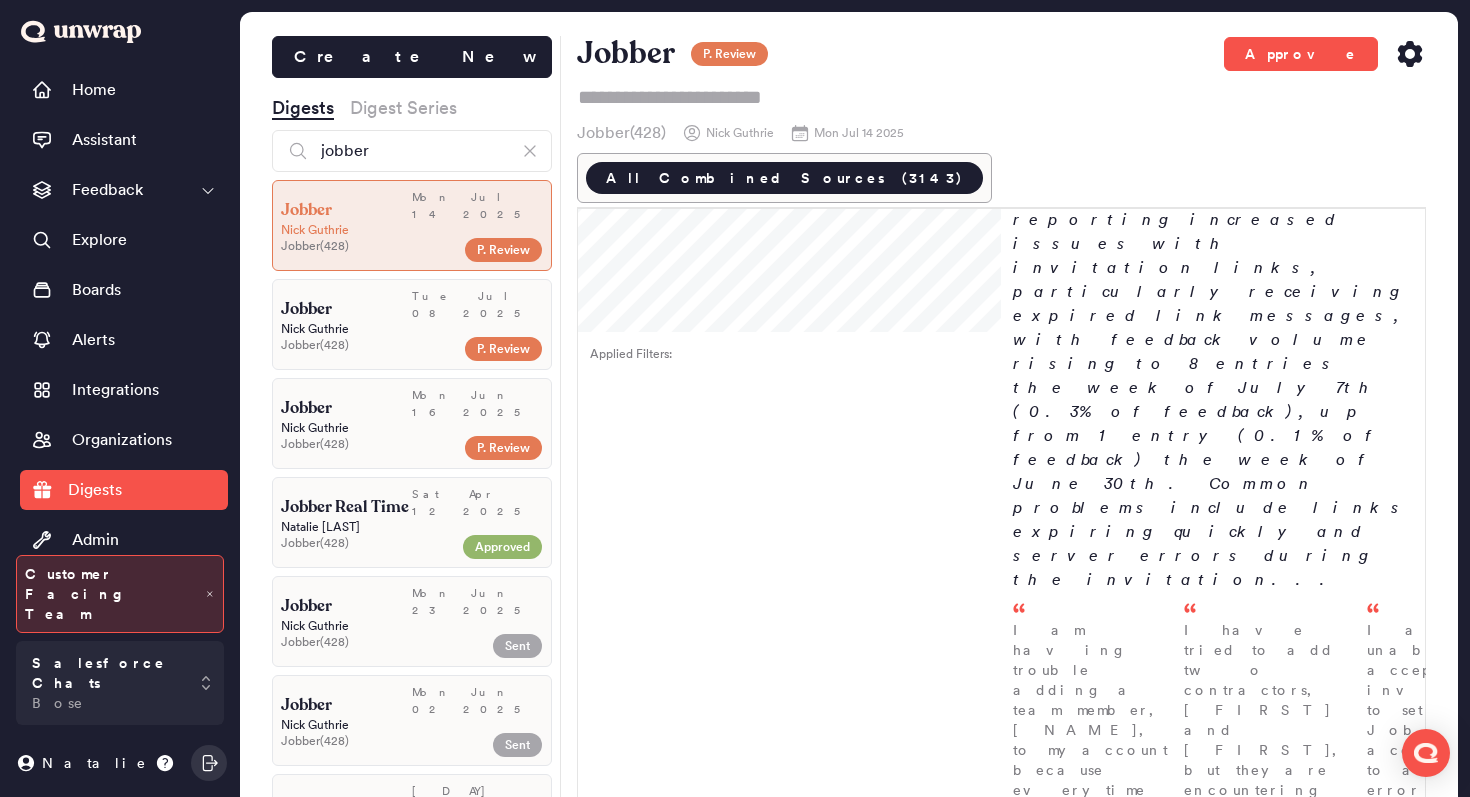 scroll, scrollTop: 1197, scrollLeft: 0, axis: vertical 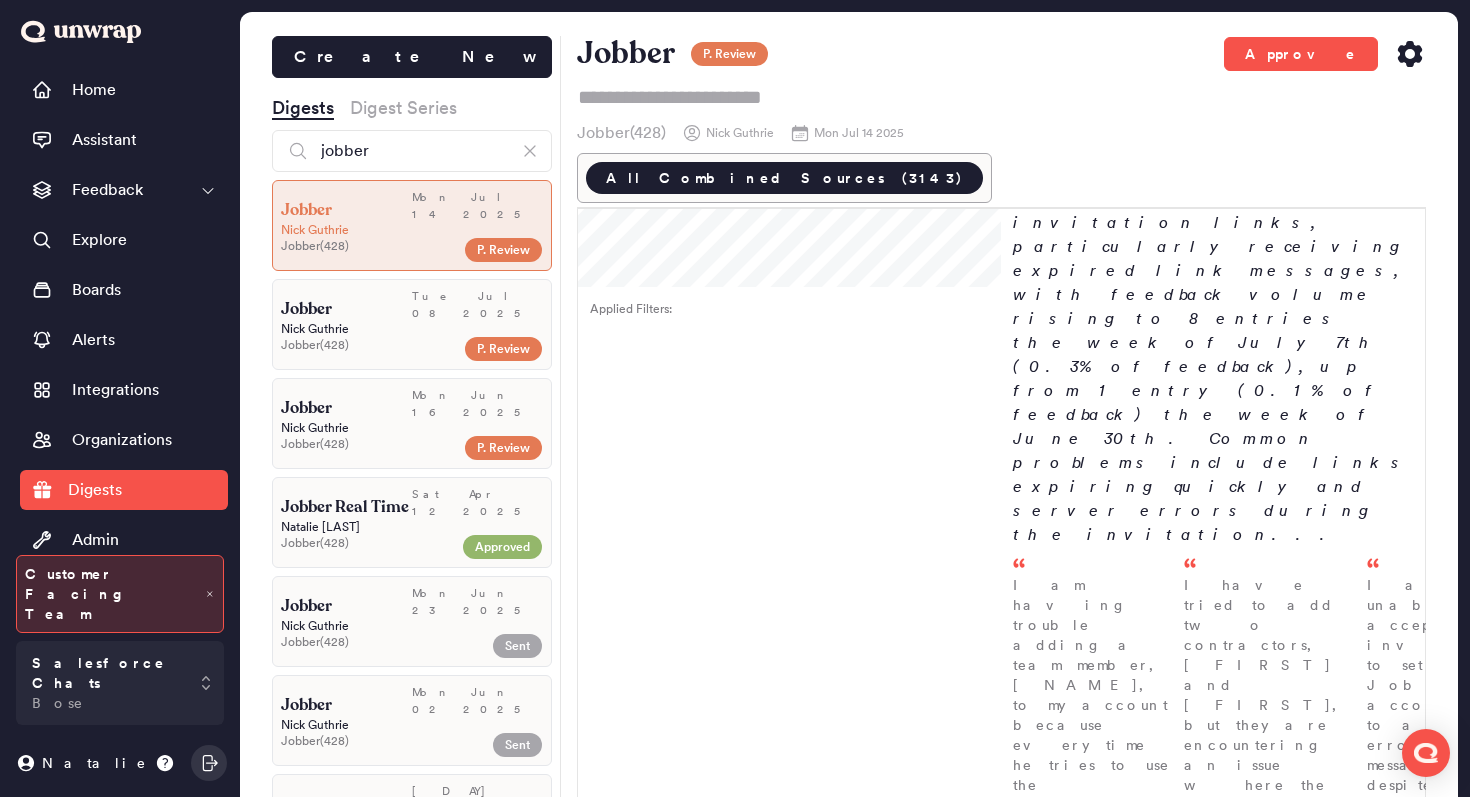 click at bounding box center (1364, 1741) 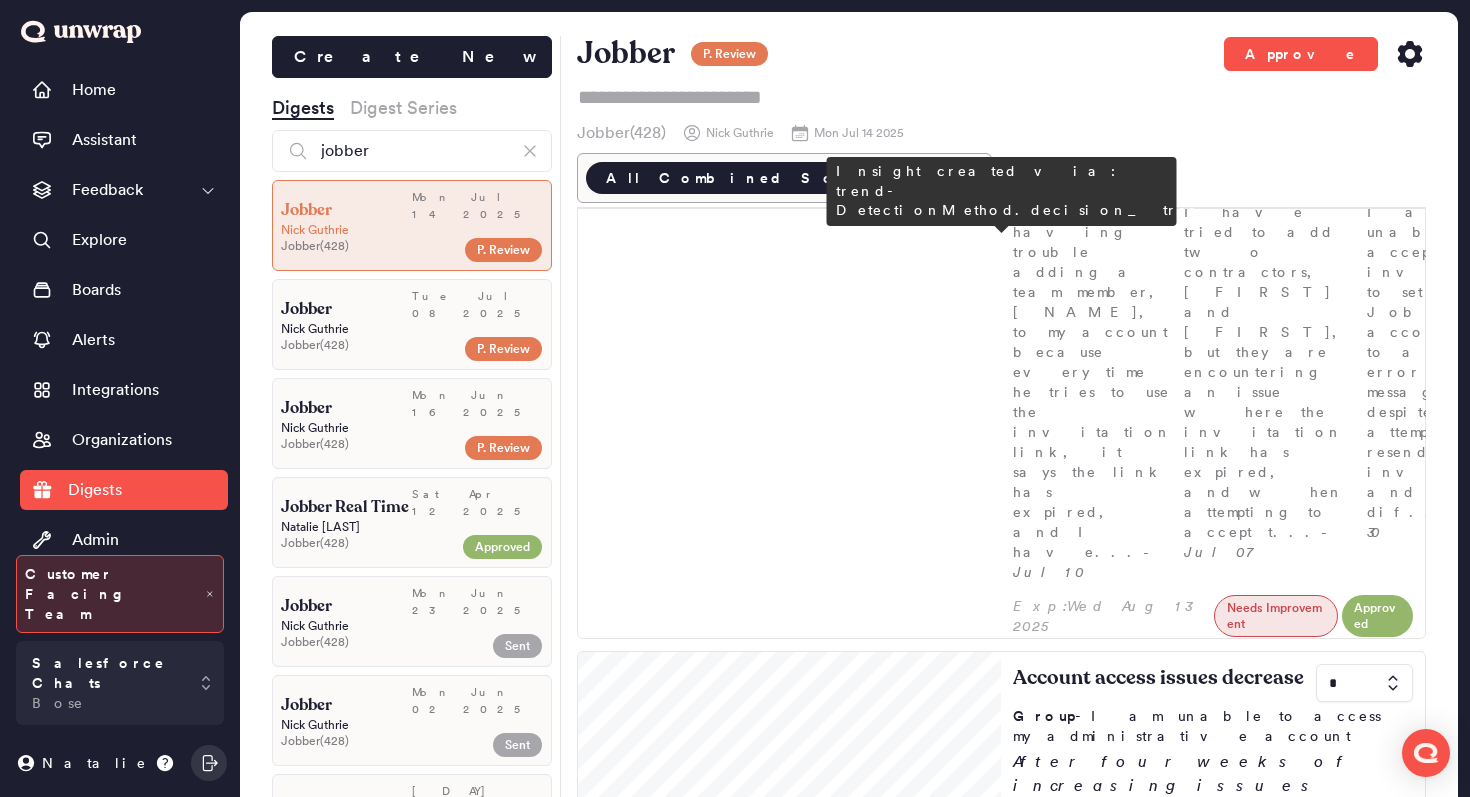 scroll, scrollTop: 1609, scrollLeft: 0, axis: vertical 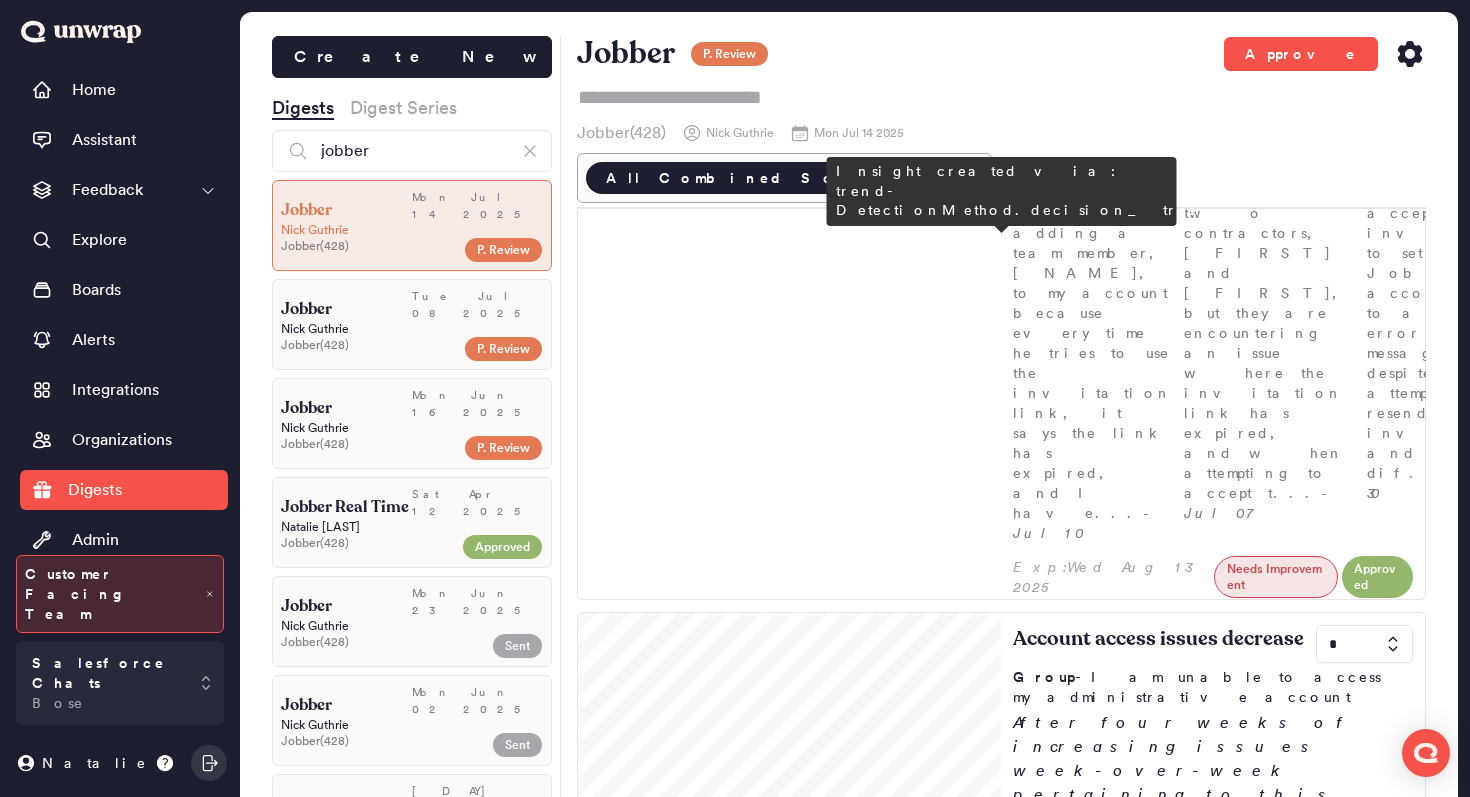 click at bounding box center [1364, 1773] 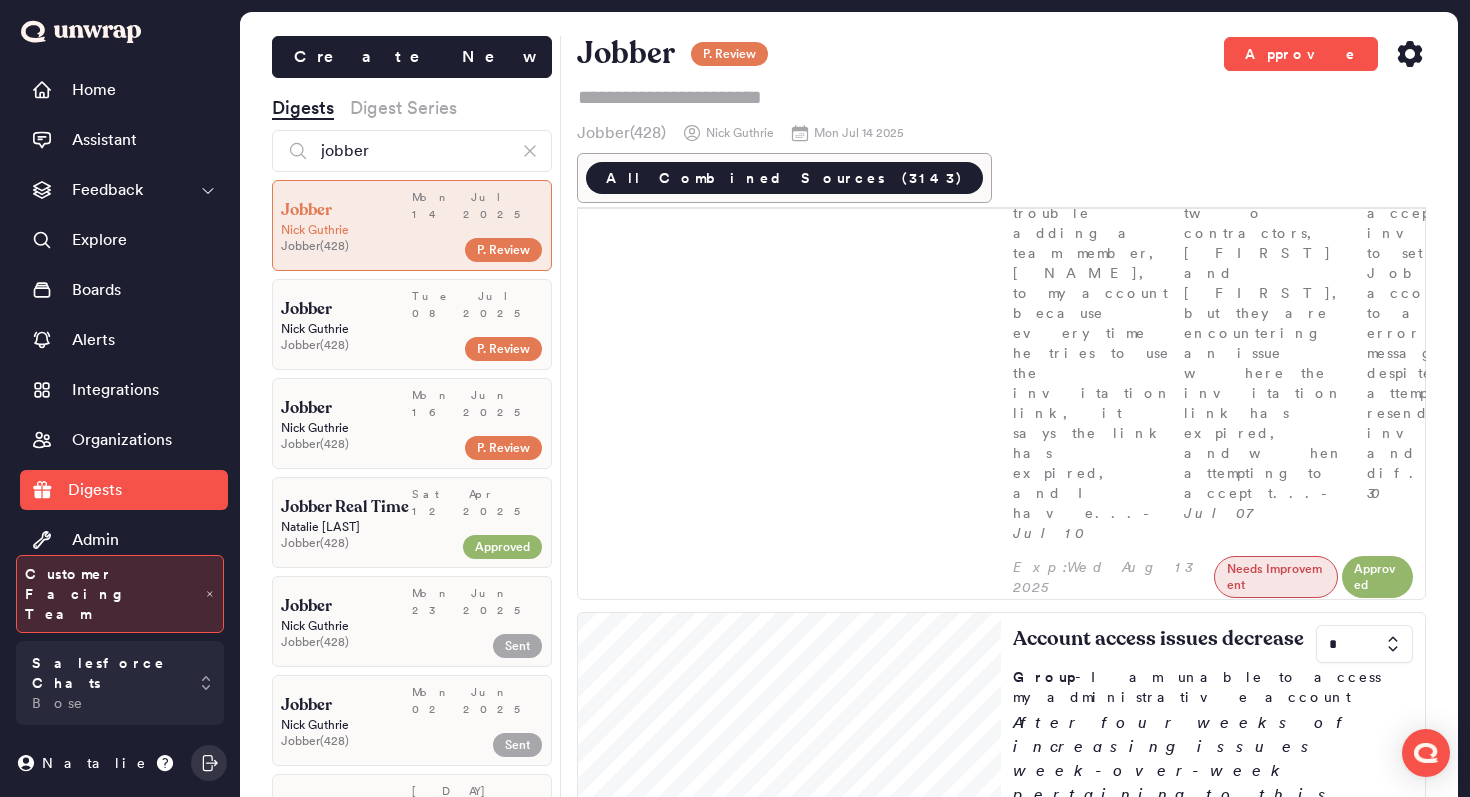 click on "3" at bounding box center [1360, 1995] 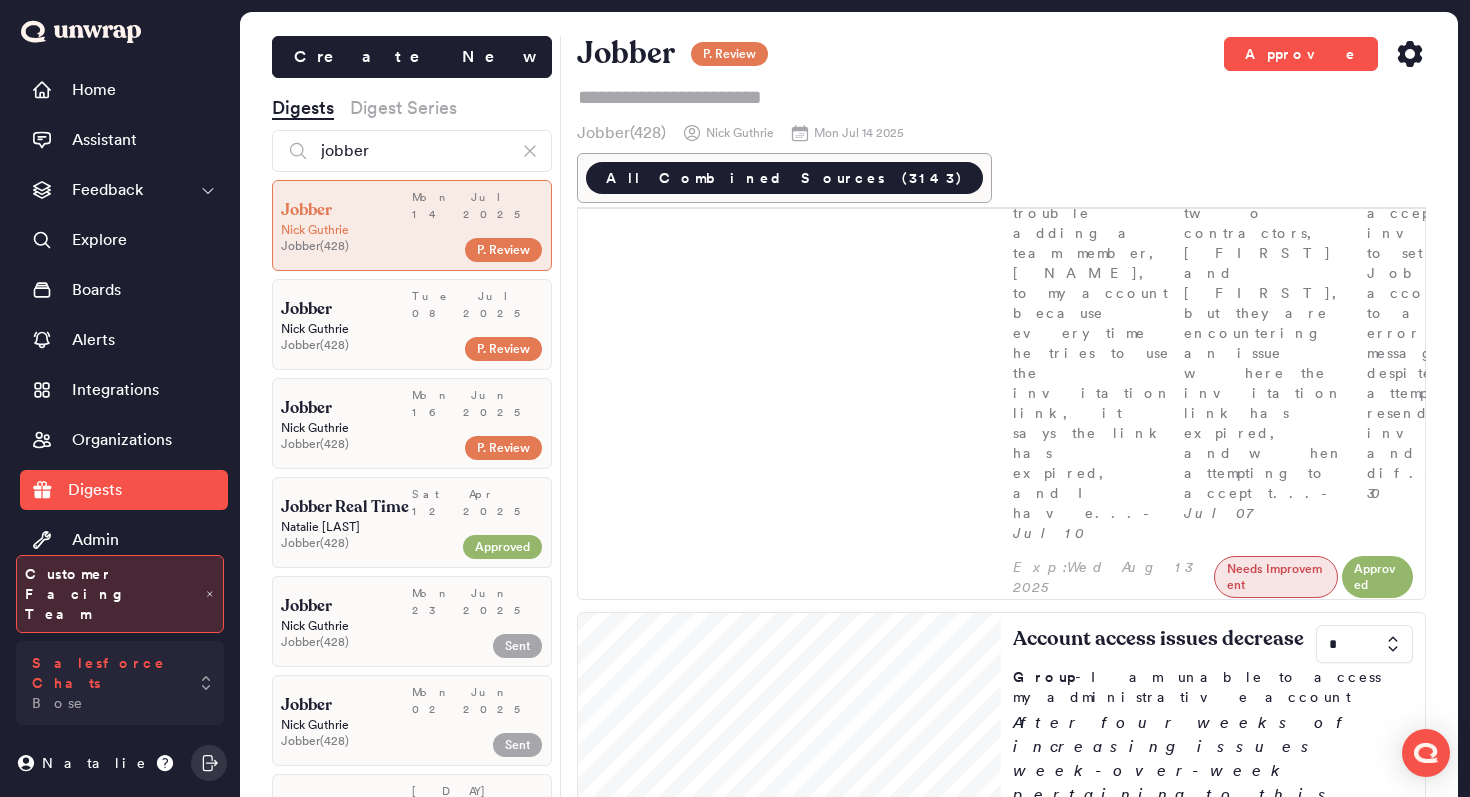 type on "*" 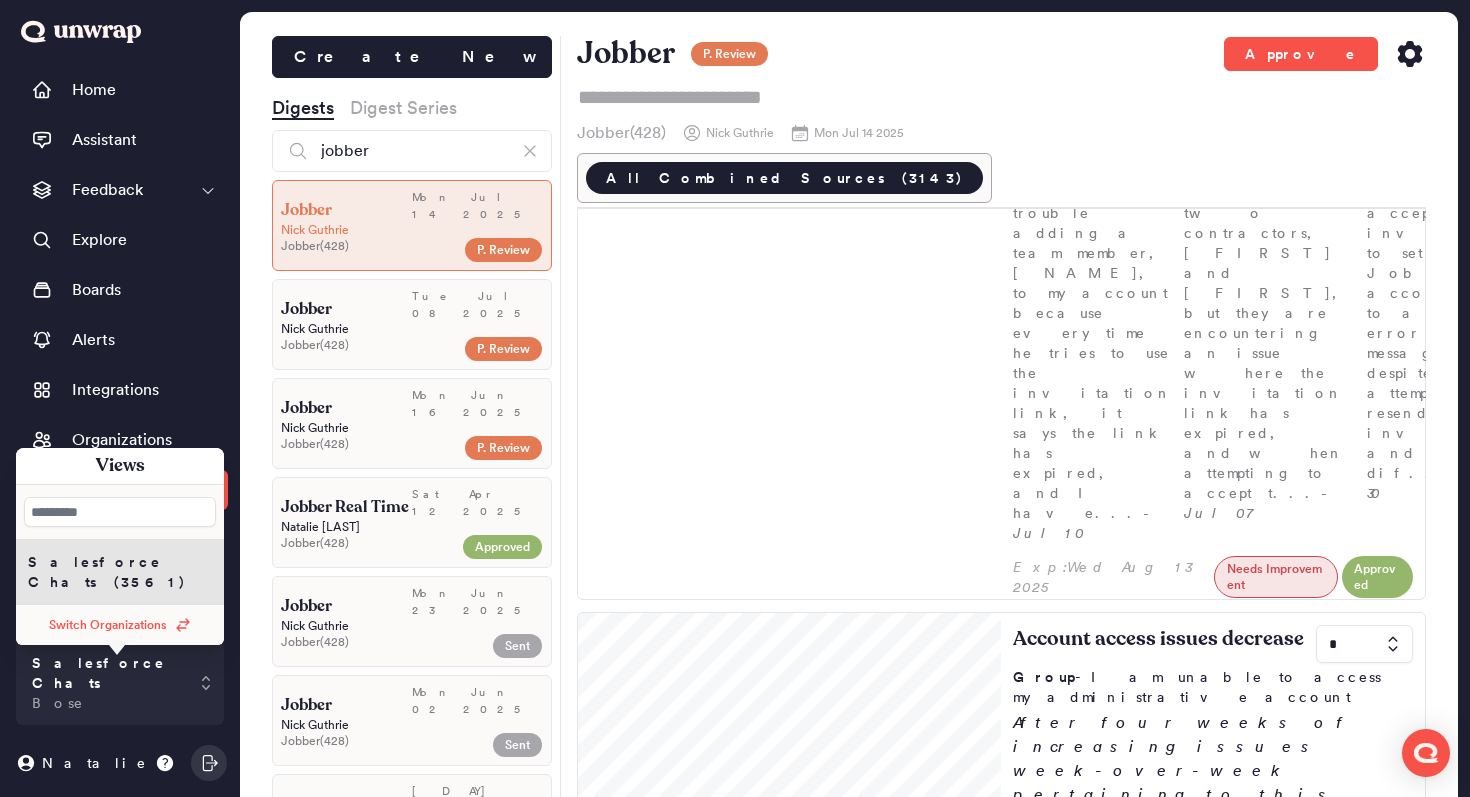 click on "Switch Organizations" at bounding box center [120, 625] 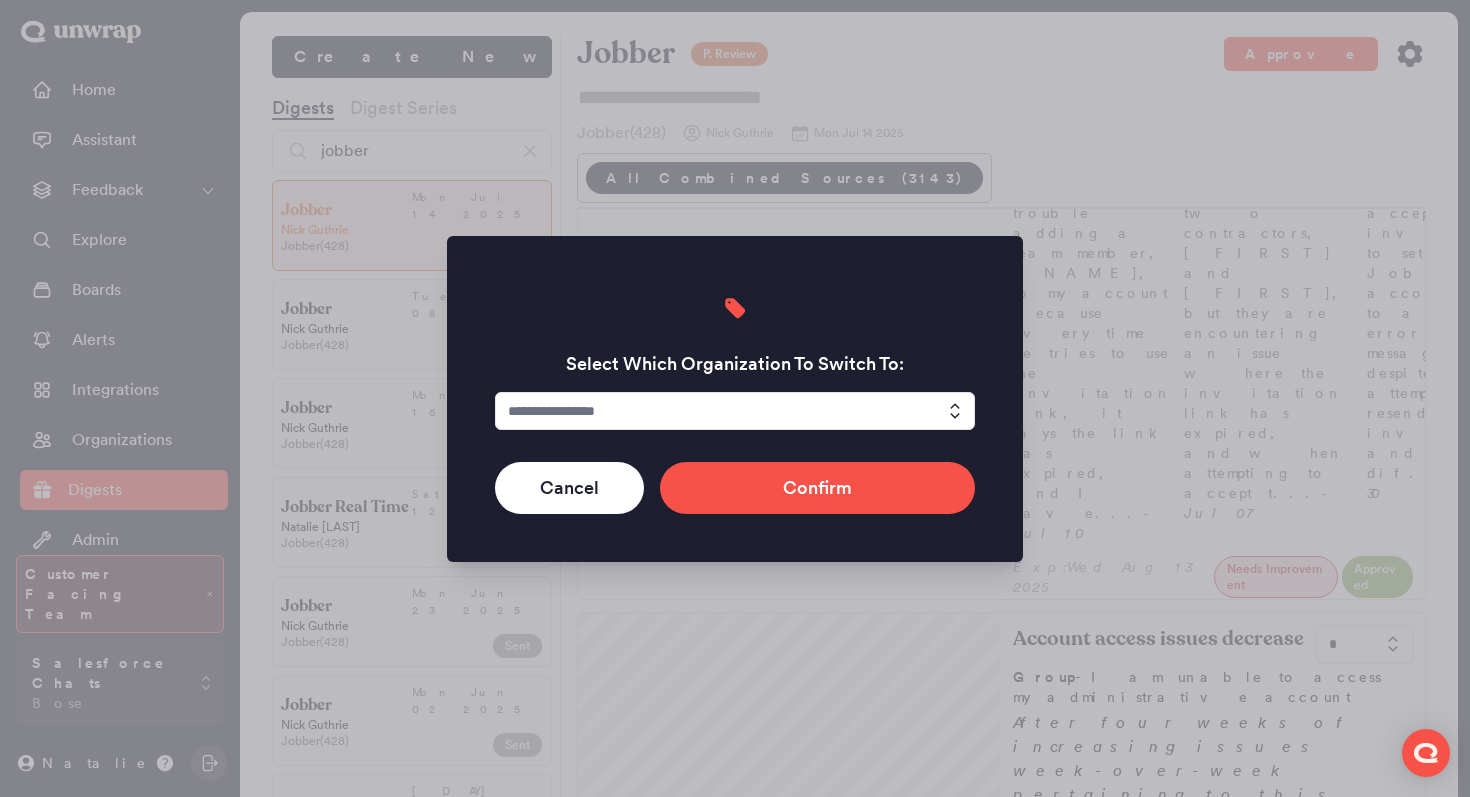 click at bounding box center (735, 411) 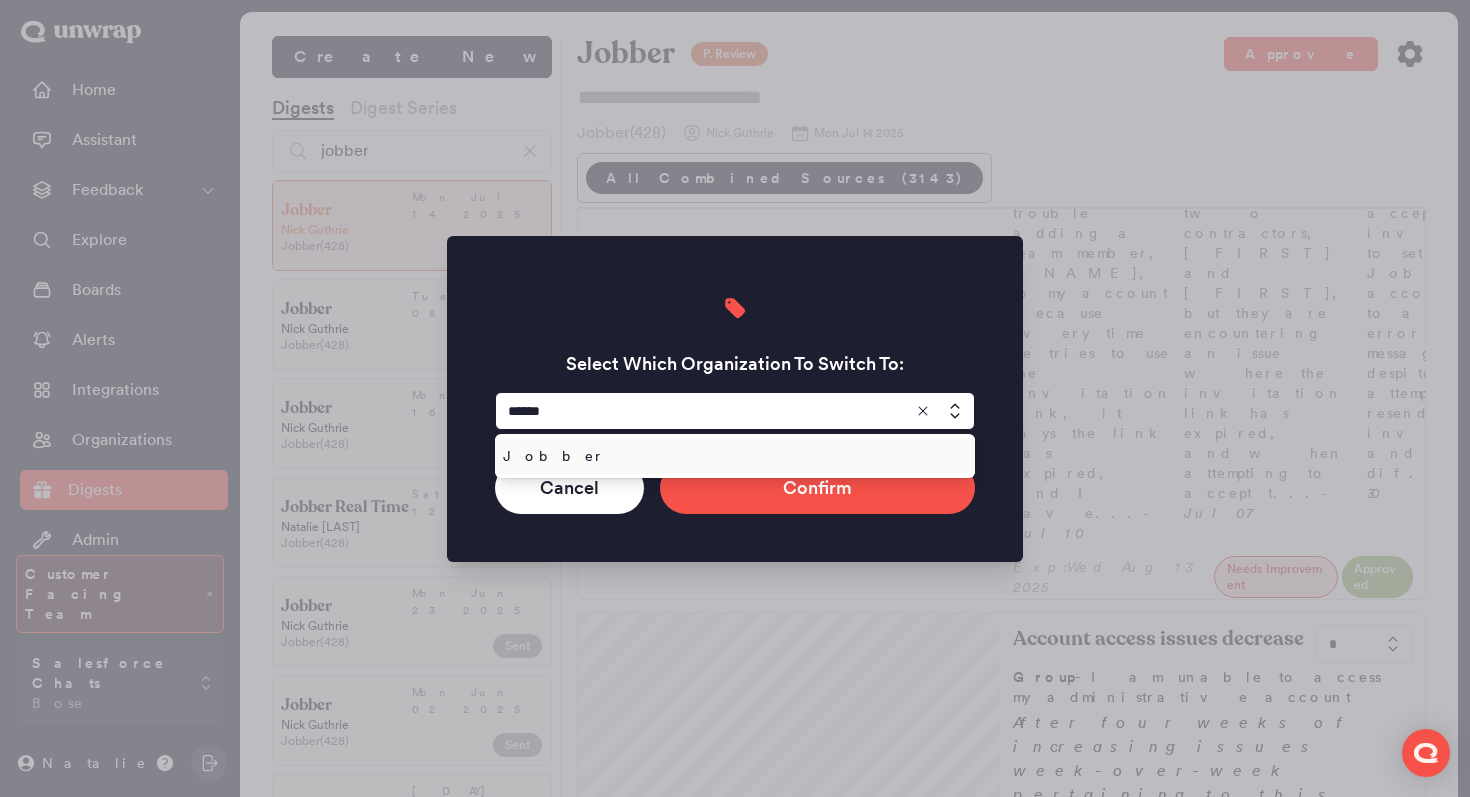 type on "******" 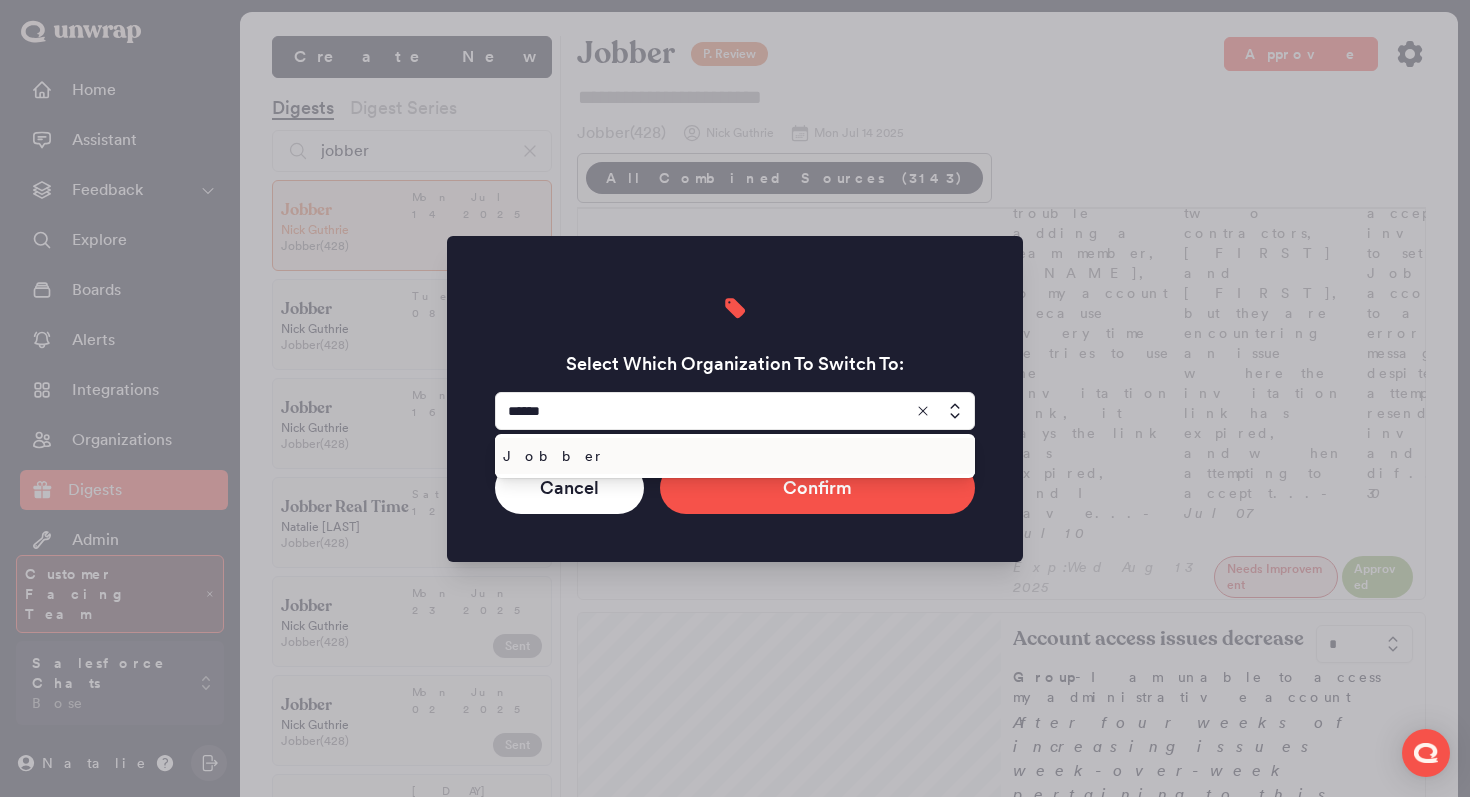 click on "Jobber" at bounding box center (735, 456) 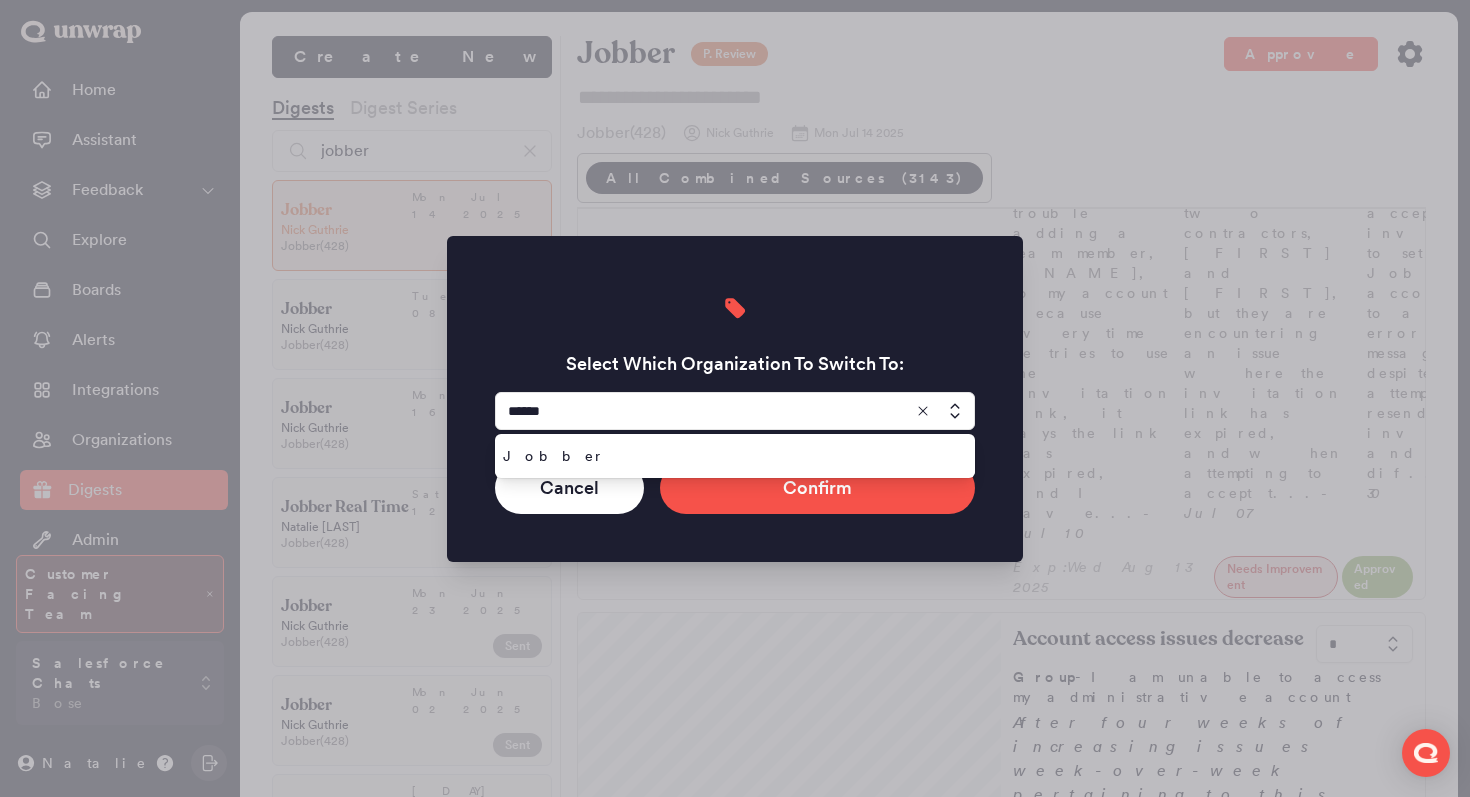 click on "Jobber" at bounding box center [731, 456] 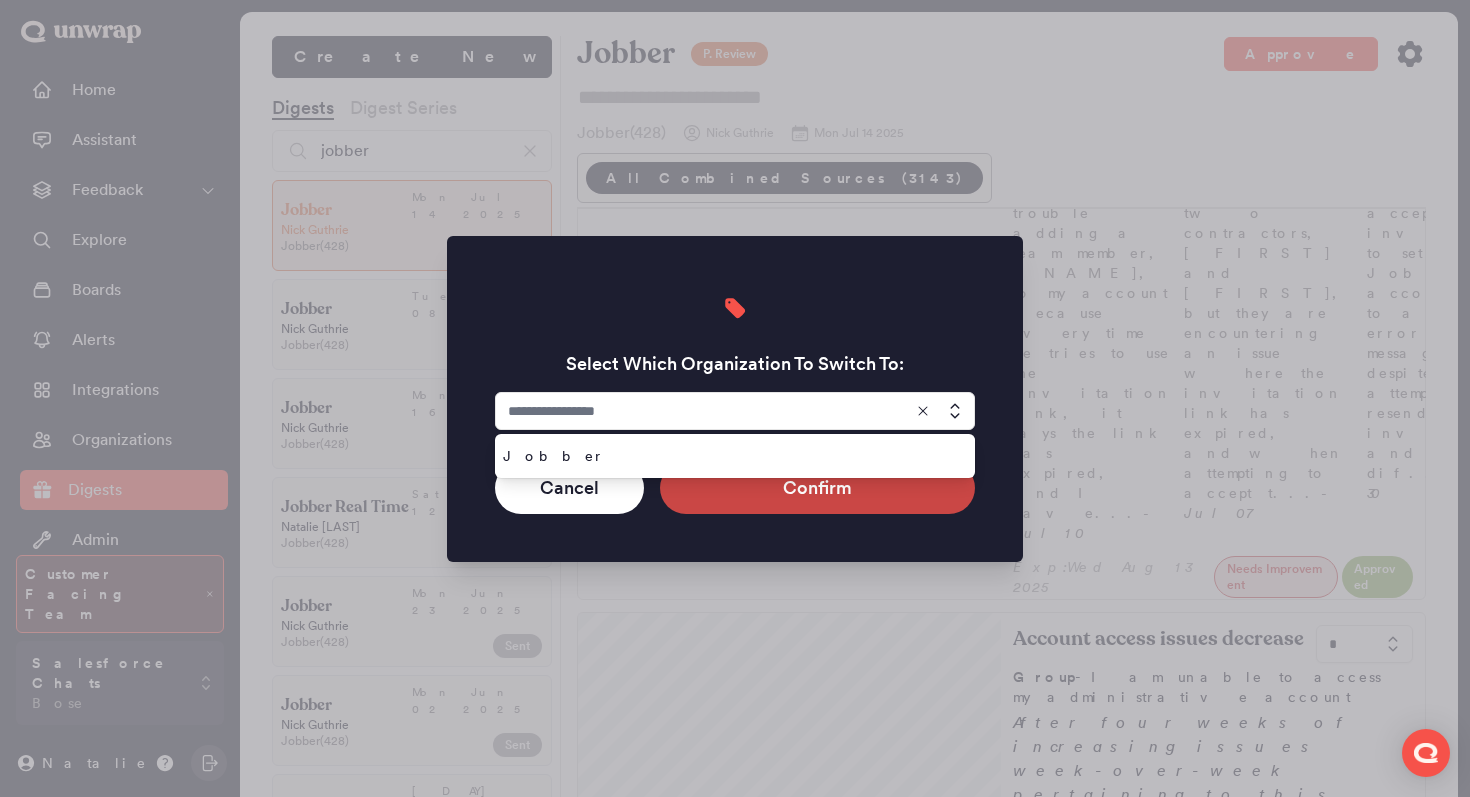 type on "******" 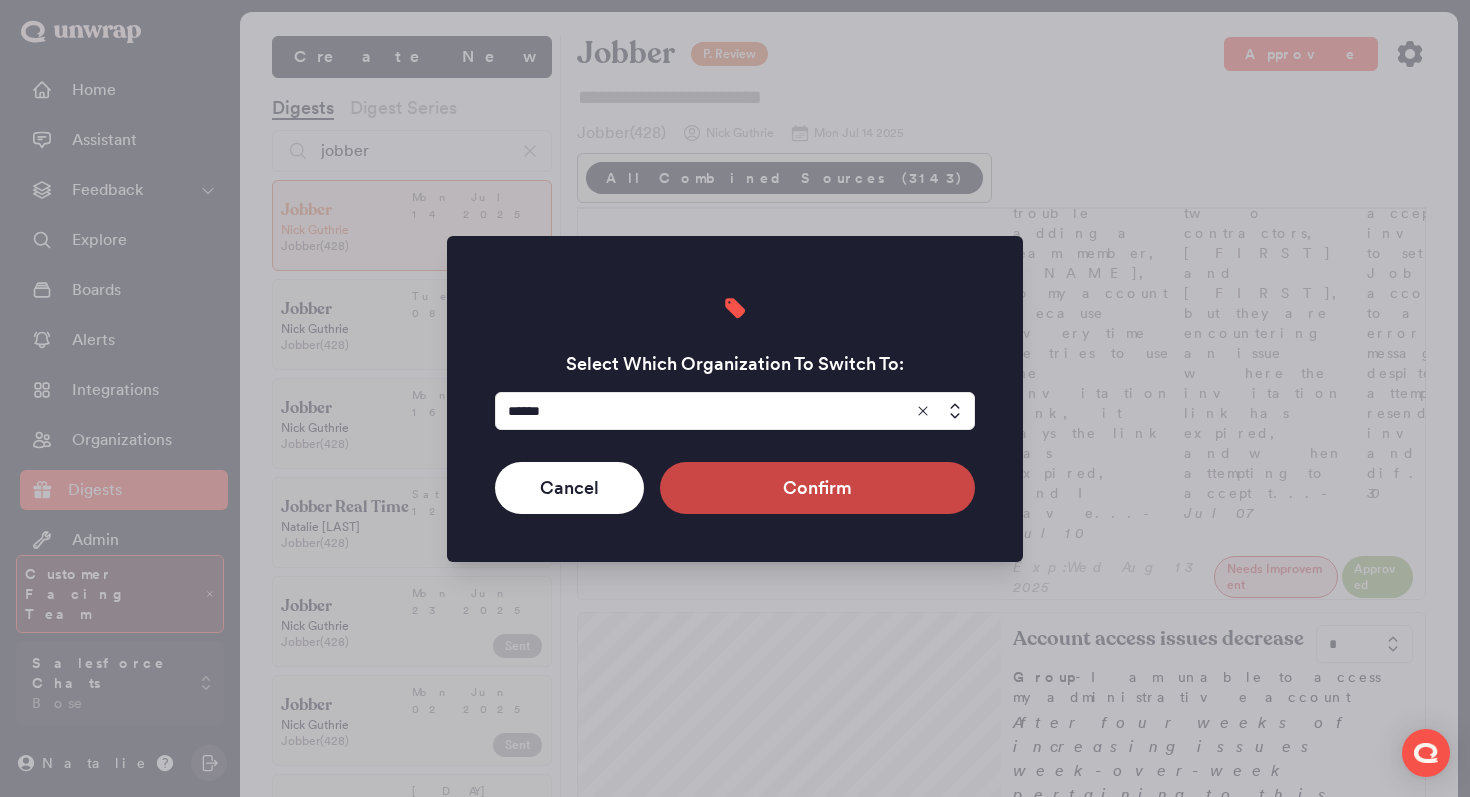 click on "Confirm" at bounding box center (817, 488) 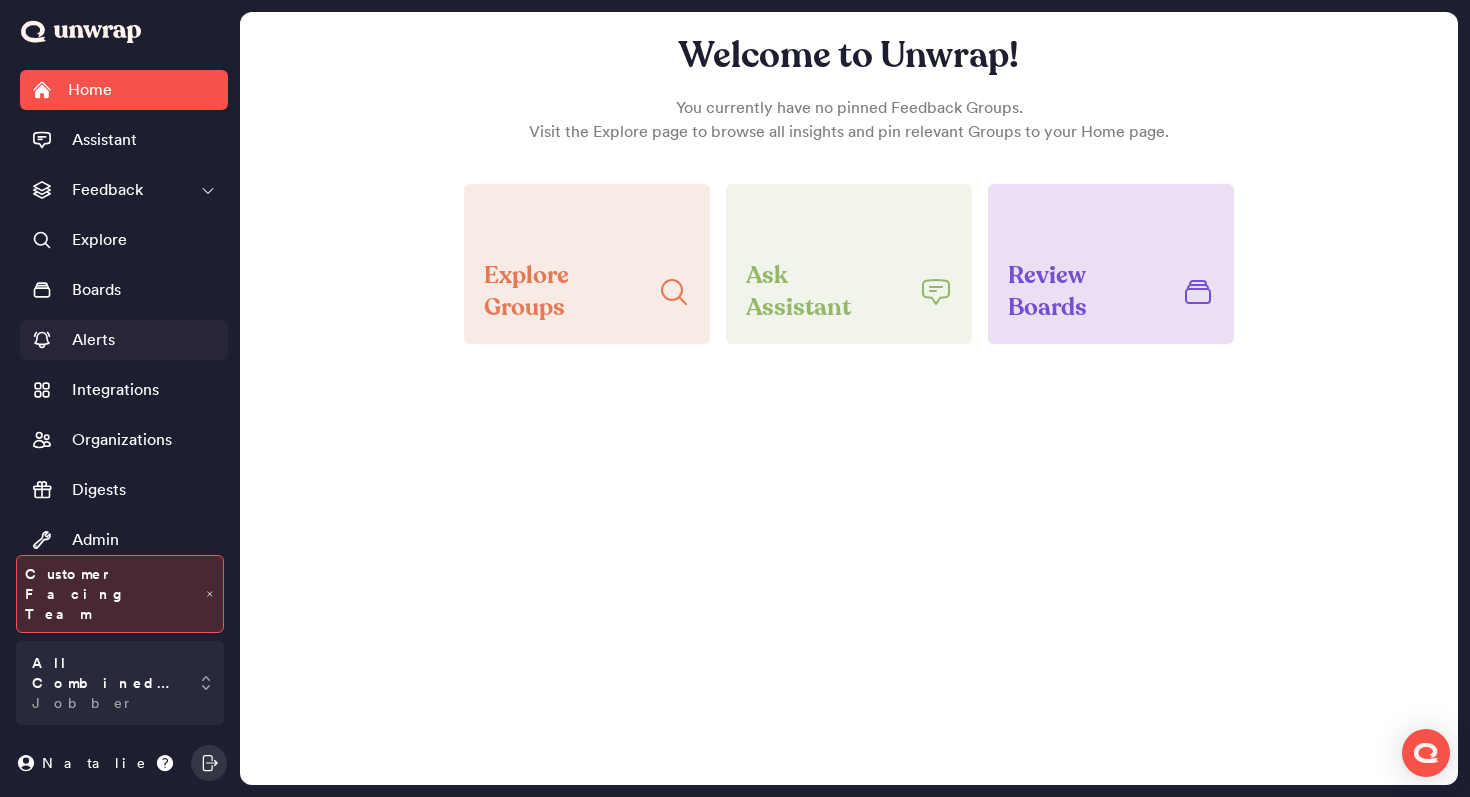click on "Alerts" at bounding box center (124, 340) 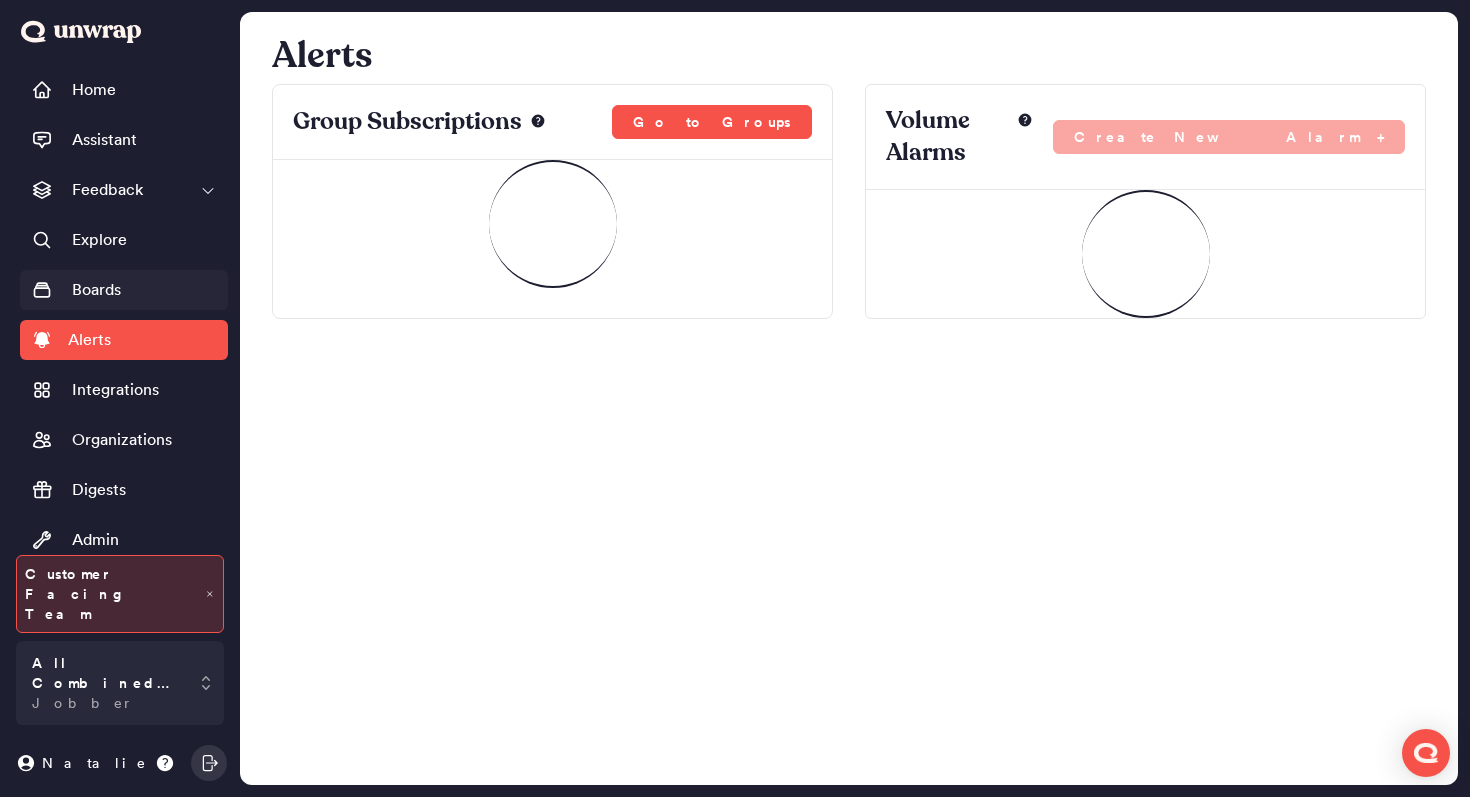 click on "Boards" at bounding box center (124, 290) 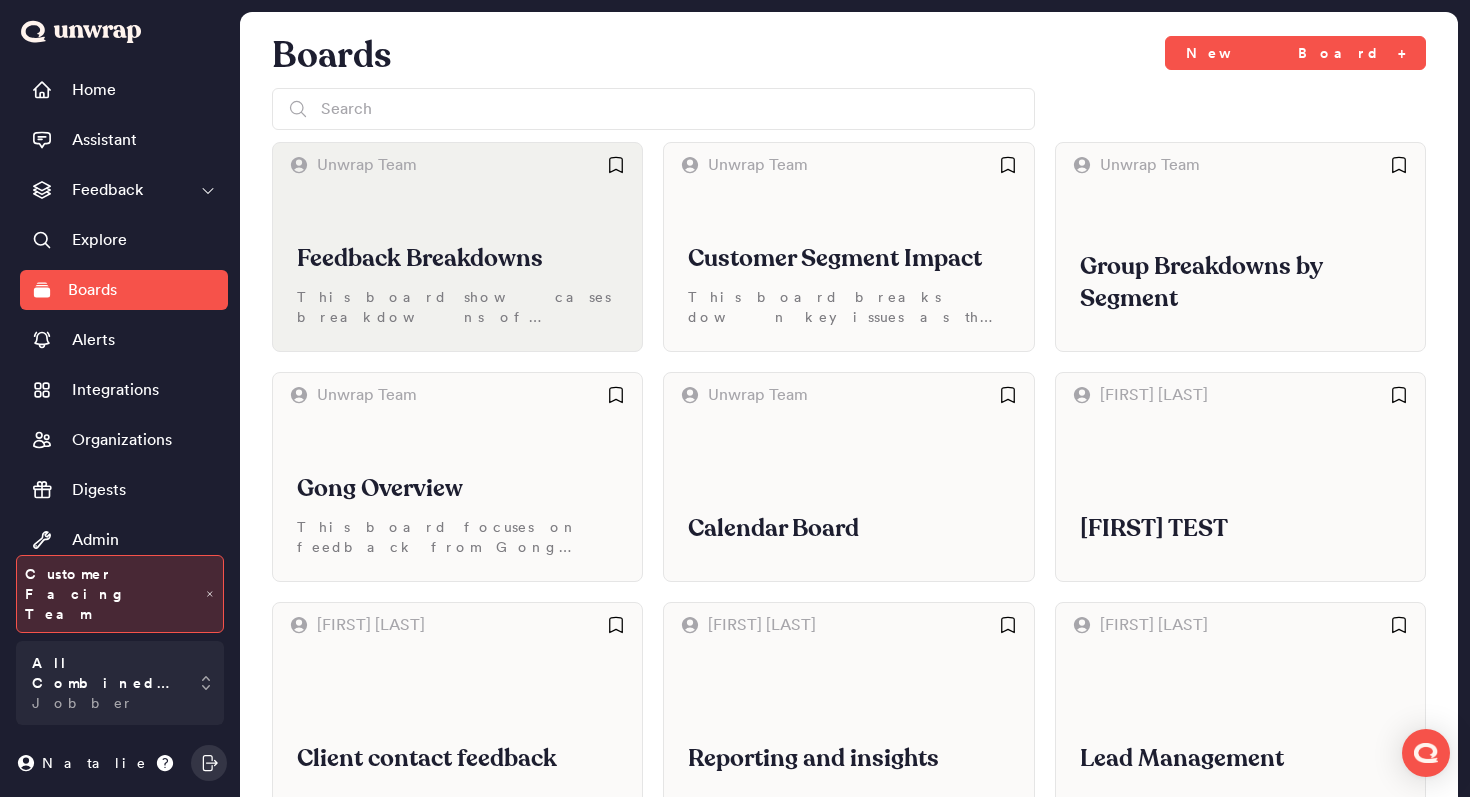 click on "Feedback Breakdowns" at bounding box center (457, 259) 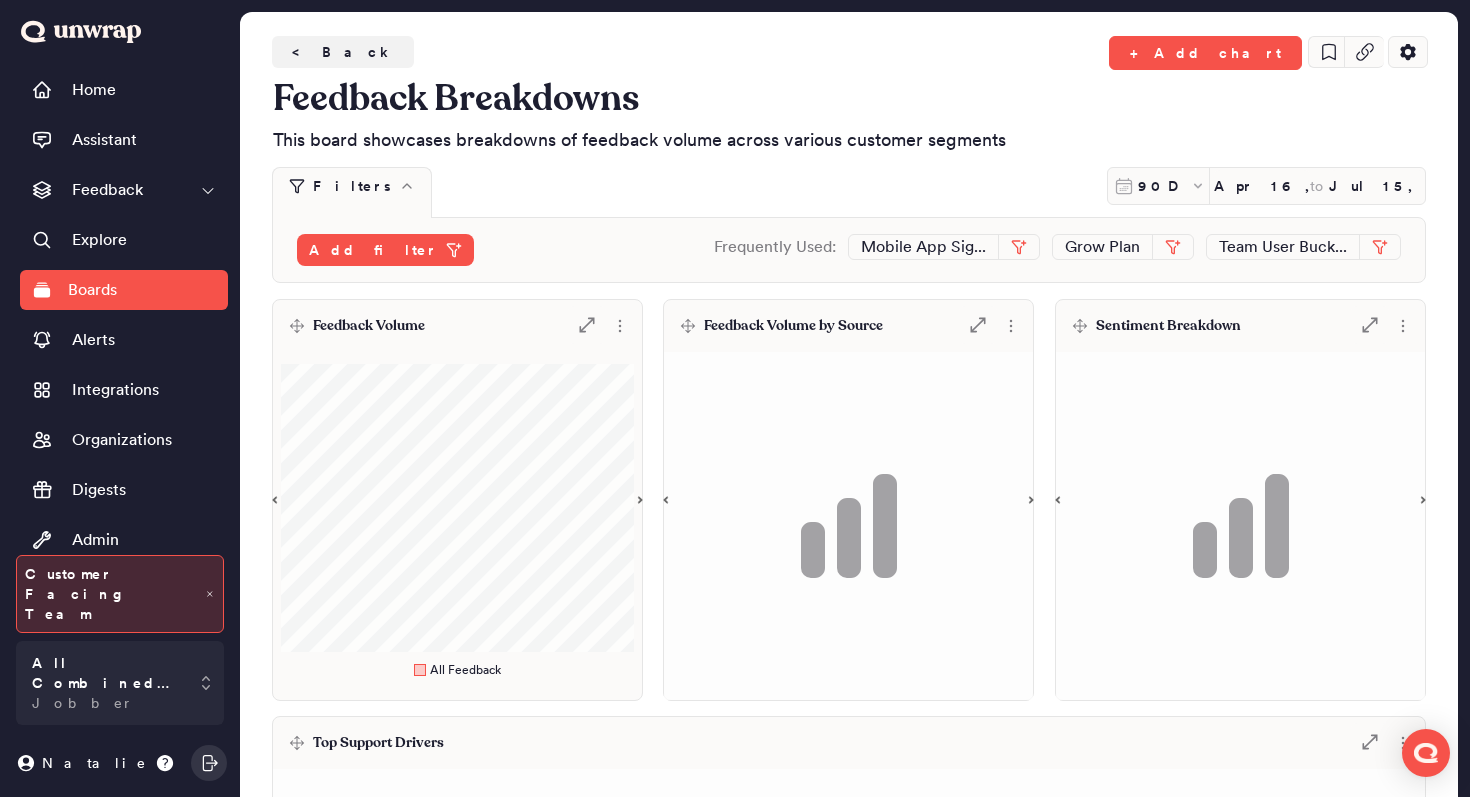 click on "Feedback Volume
.st0 {
fill: #7e7d82;
}" at bounding box center (457, 326) 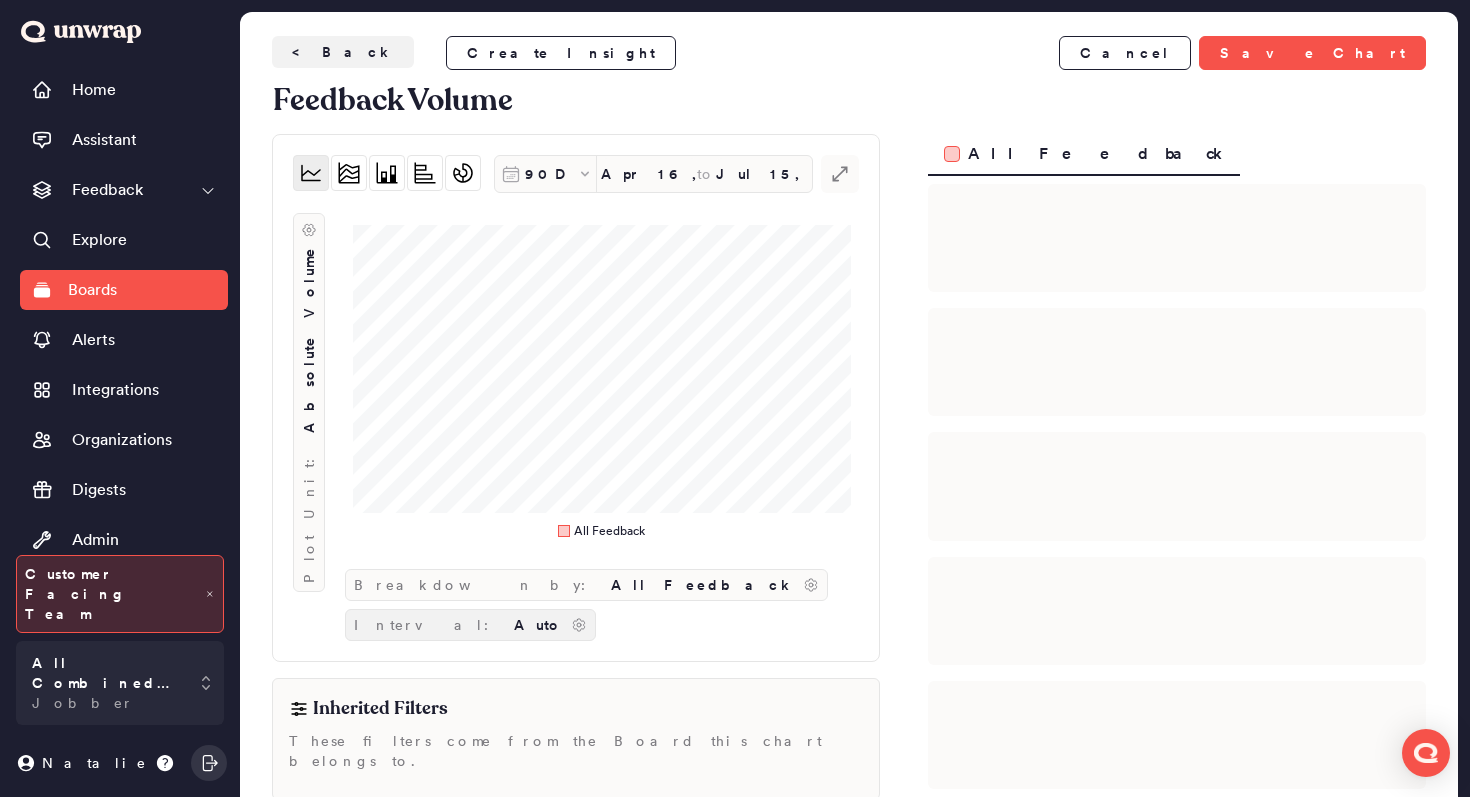 click on "Interval:" at bounding box center [430, 625] 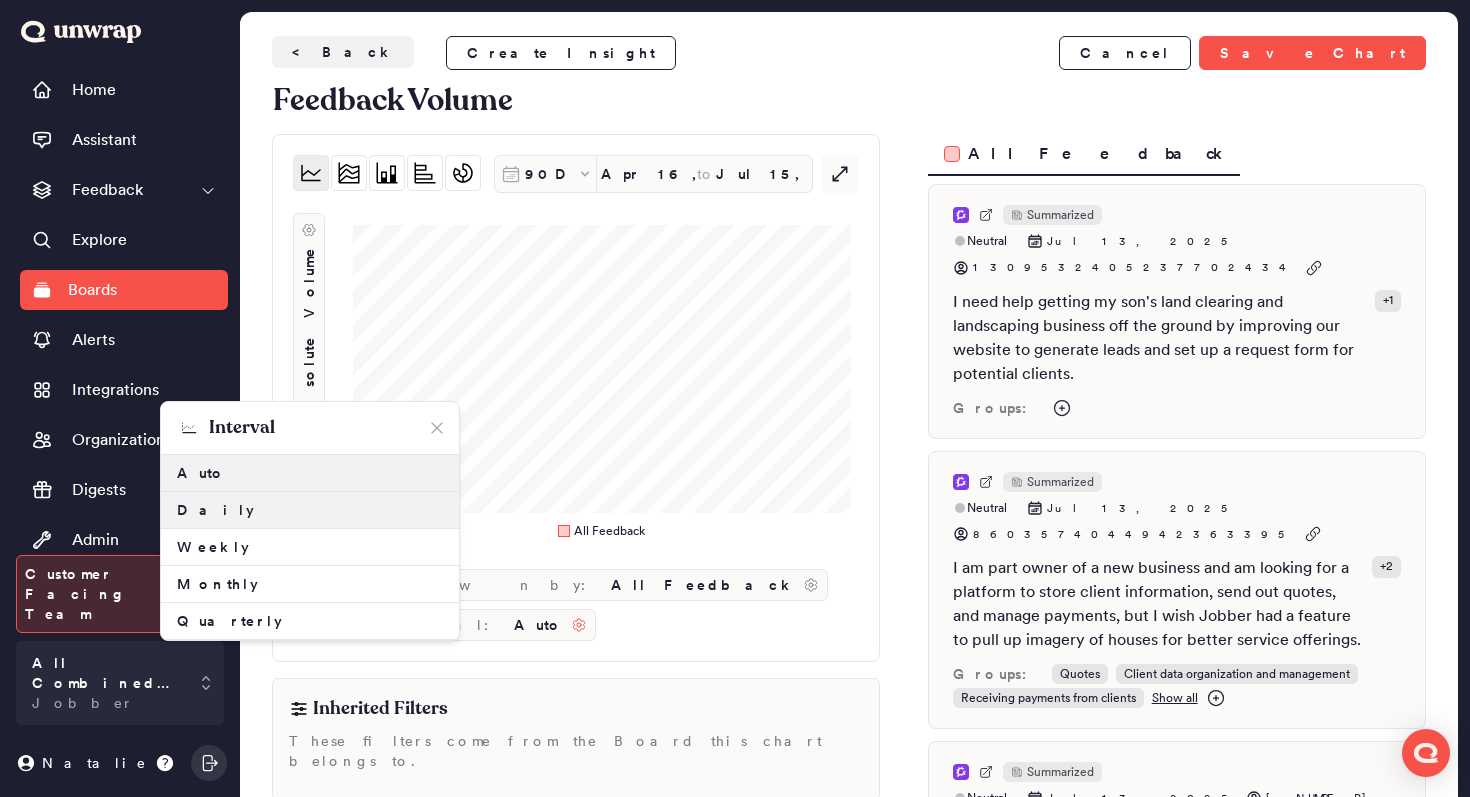 click on "Daily" at bounding box center (310, 510) 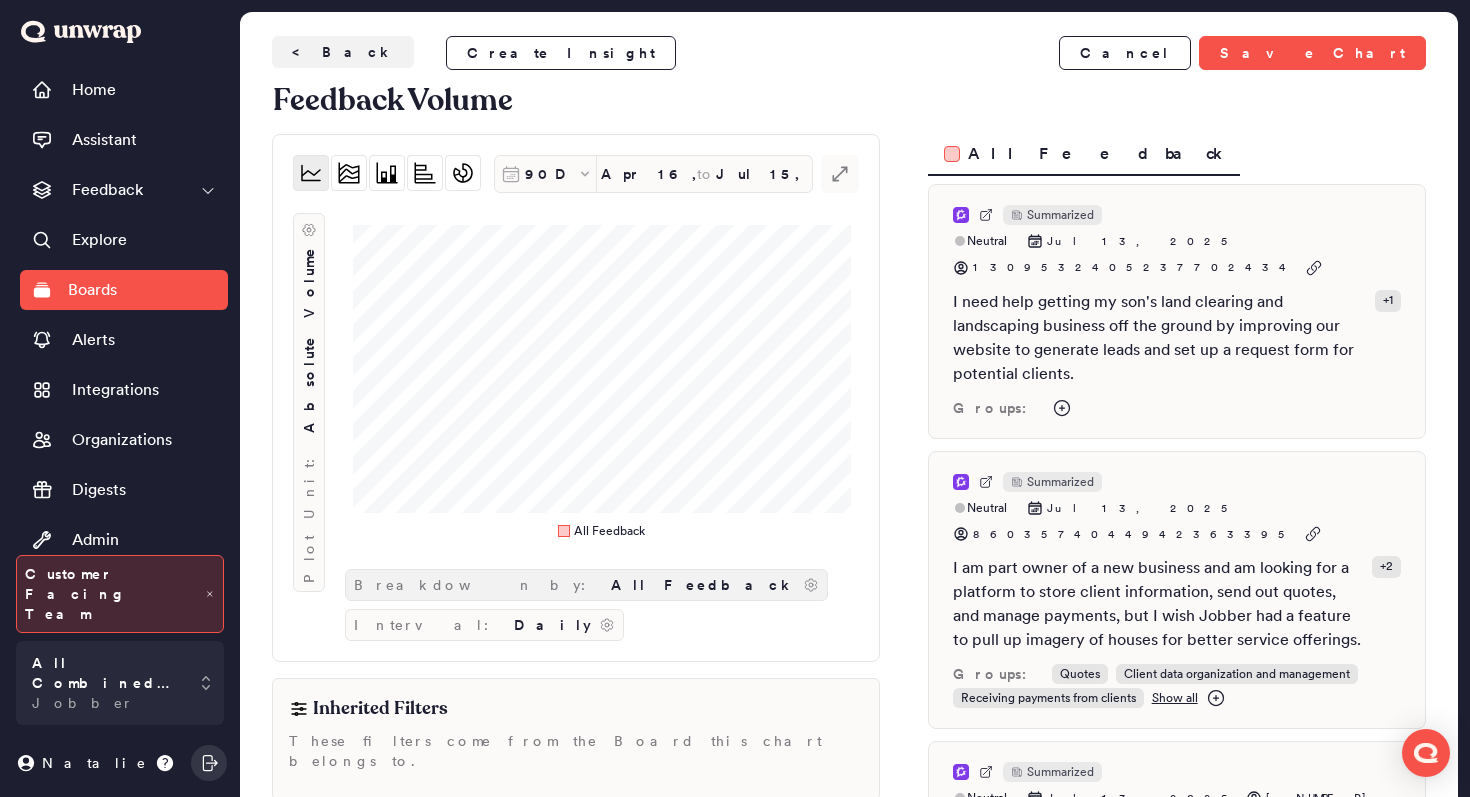 click on "All Feedback" at bounding box center [703, 585] 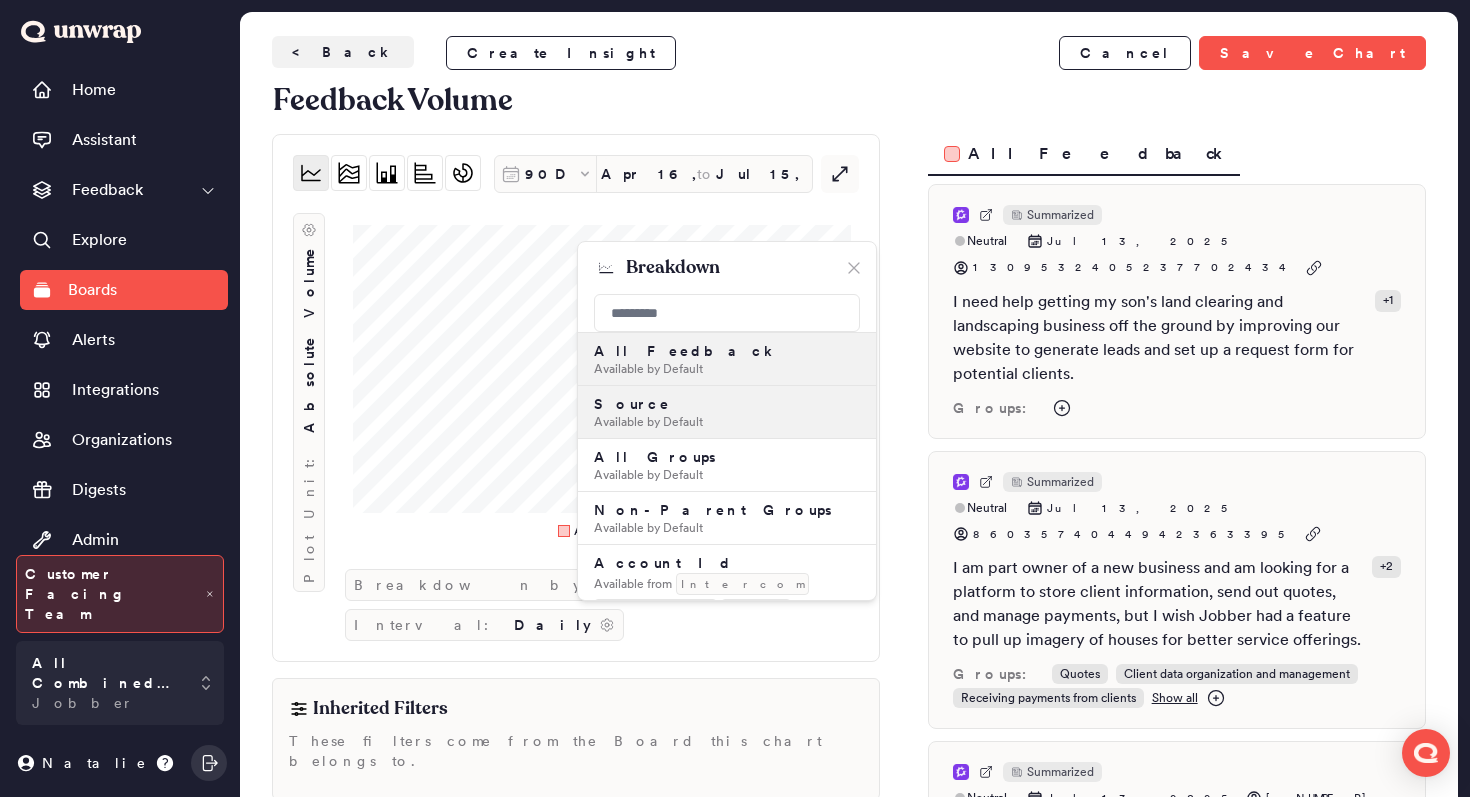 click on "Source Available by Default" at bounding box center (727, 412) 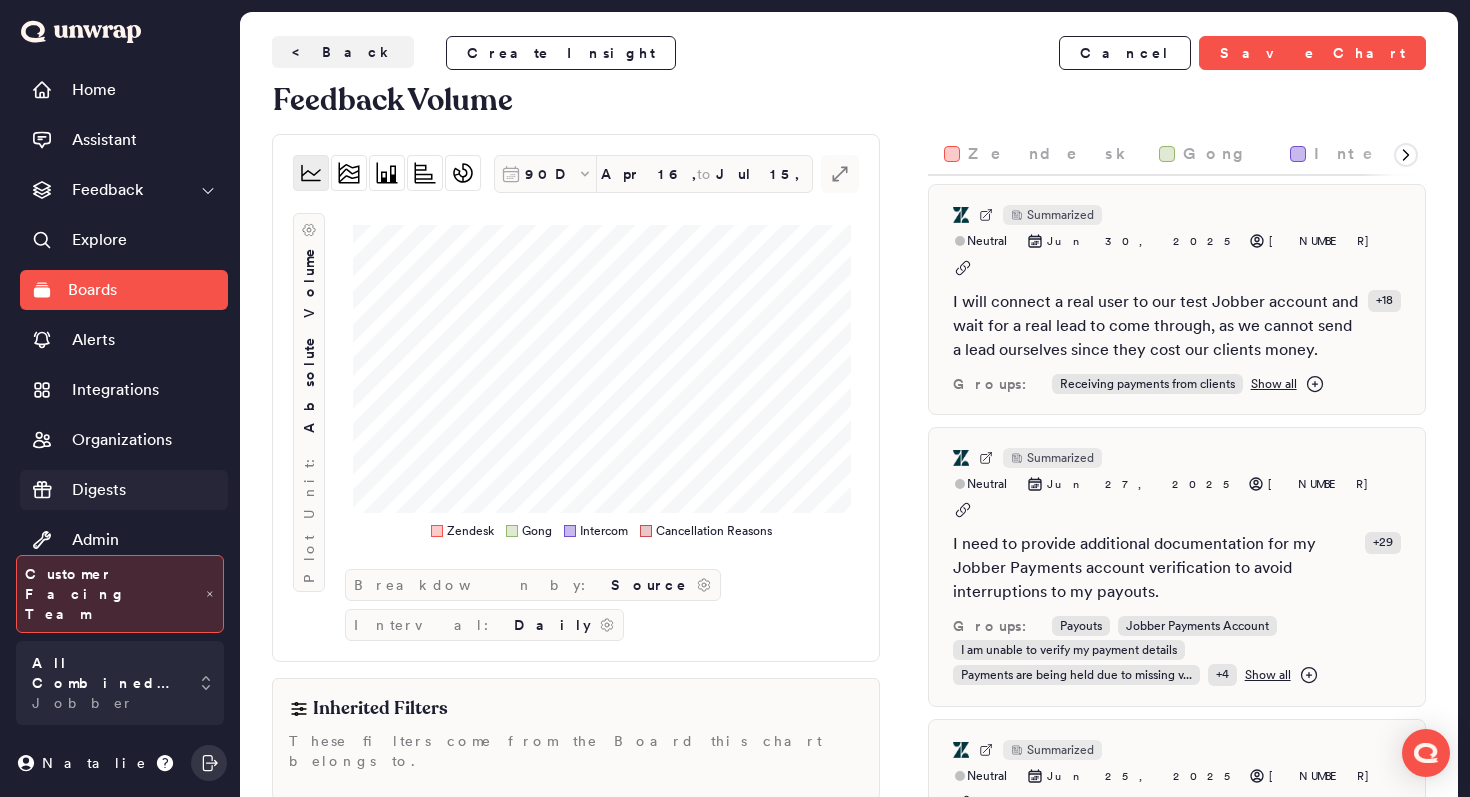 click on "Digests" at bounding box center (124, 490) 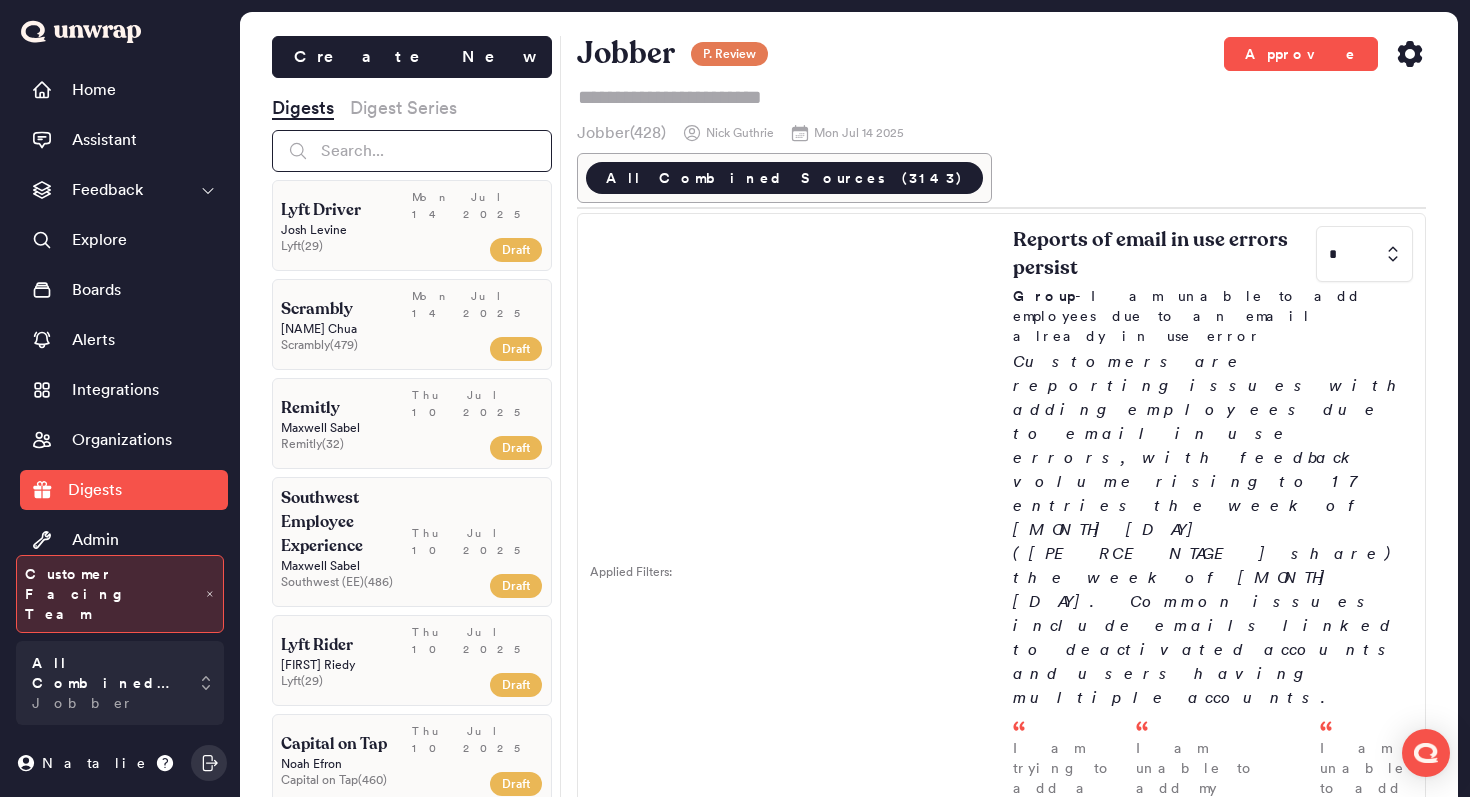 click at bounding box center [412, 151] 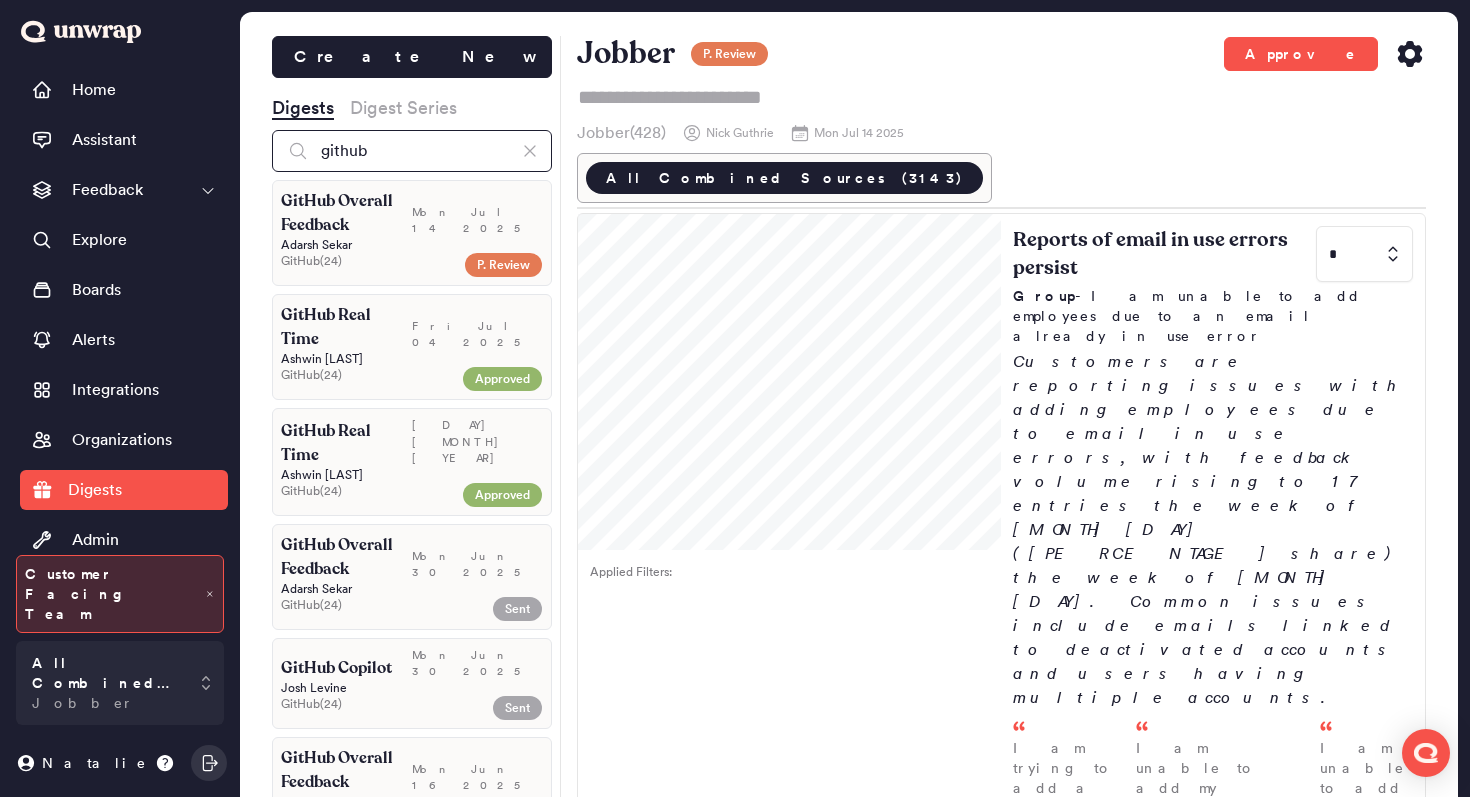 type on "github" 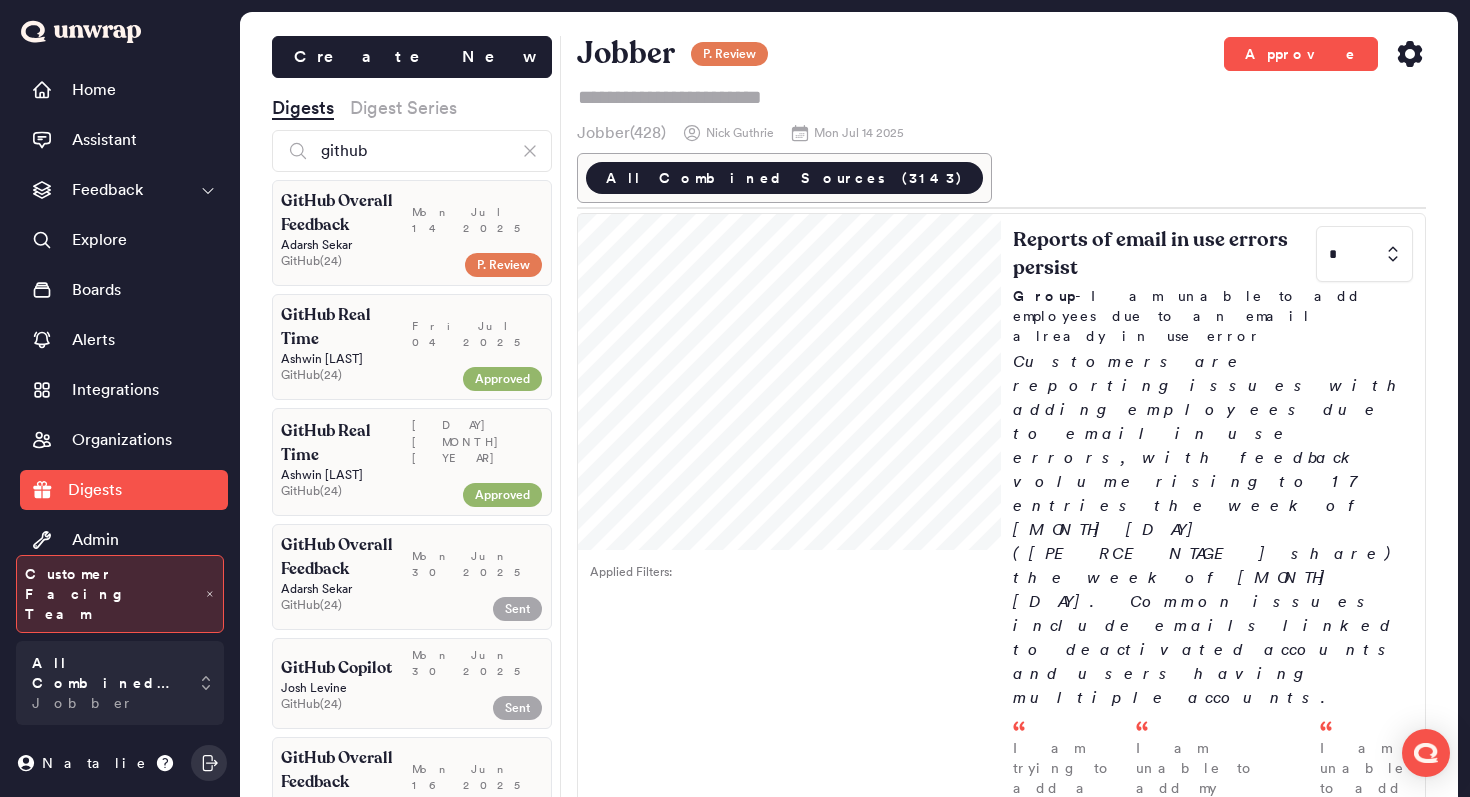 click on "[FIRST] [LAST]" at bounding box center [412, 245] 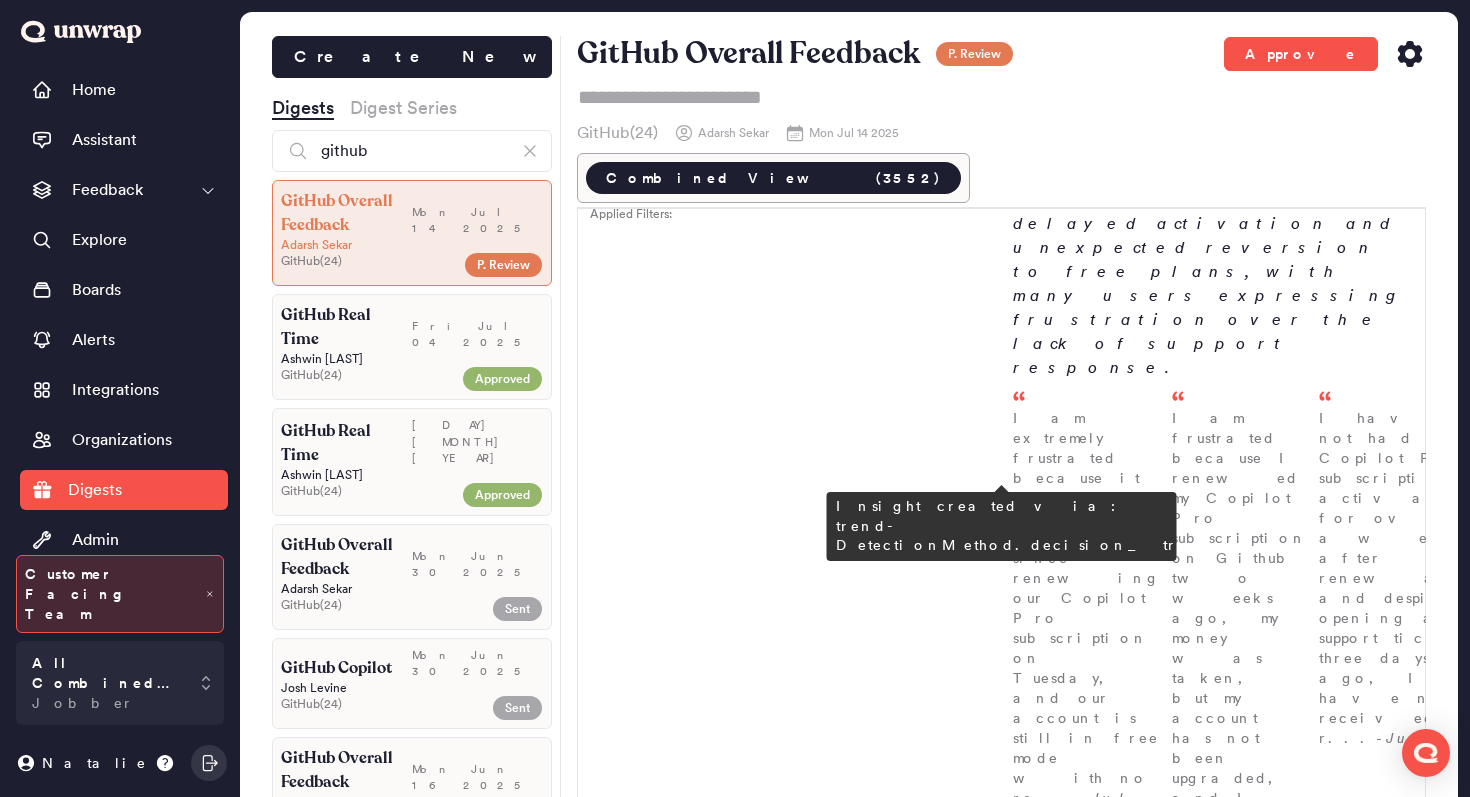 scroll, scrollTop: 1433, scrollLeft: 0, axis: vertical 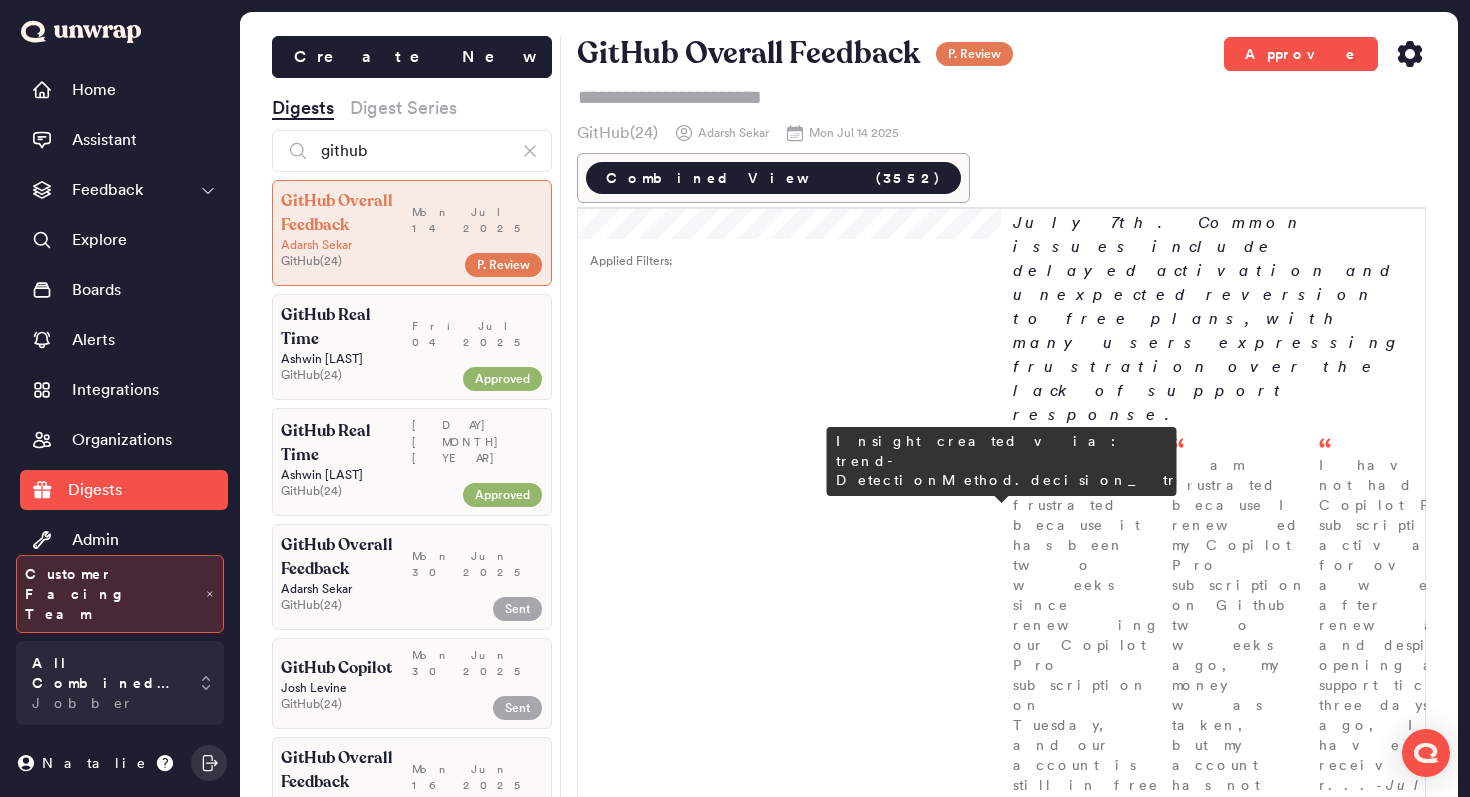 click at bounding box center (1364, 2115) 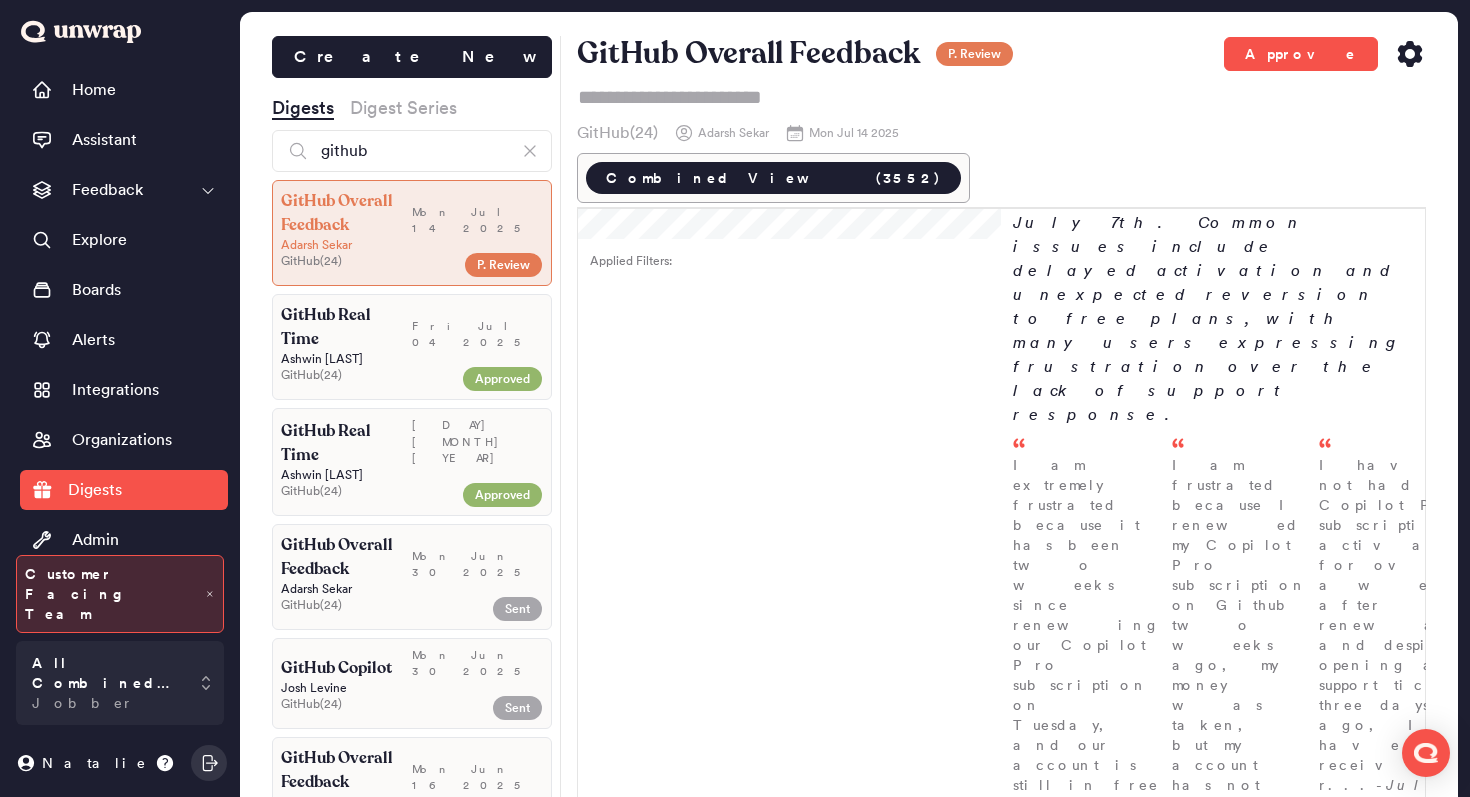 click on "2" at bounding box center [1364, 2300] 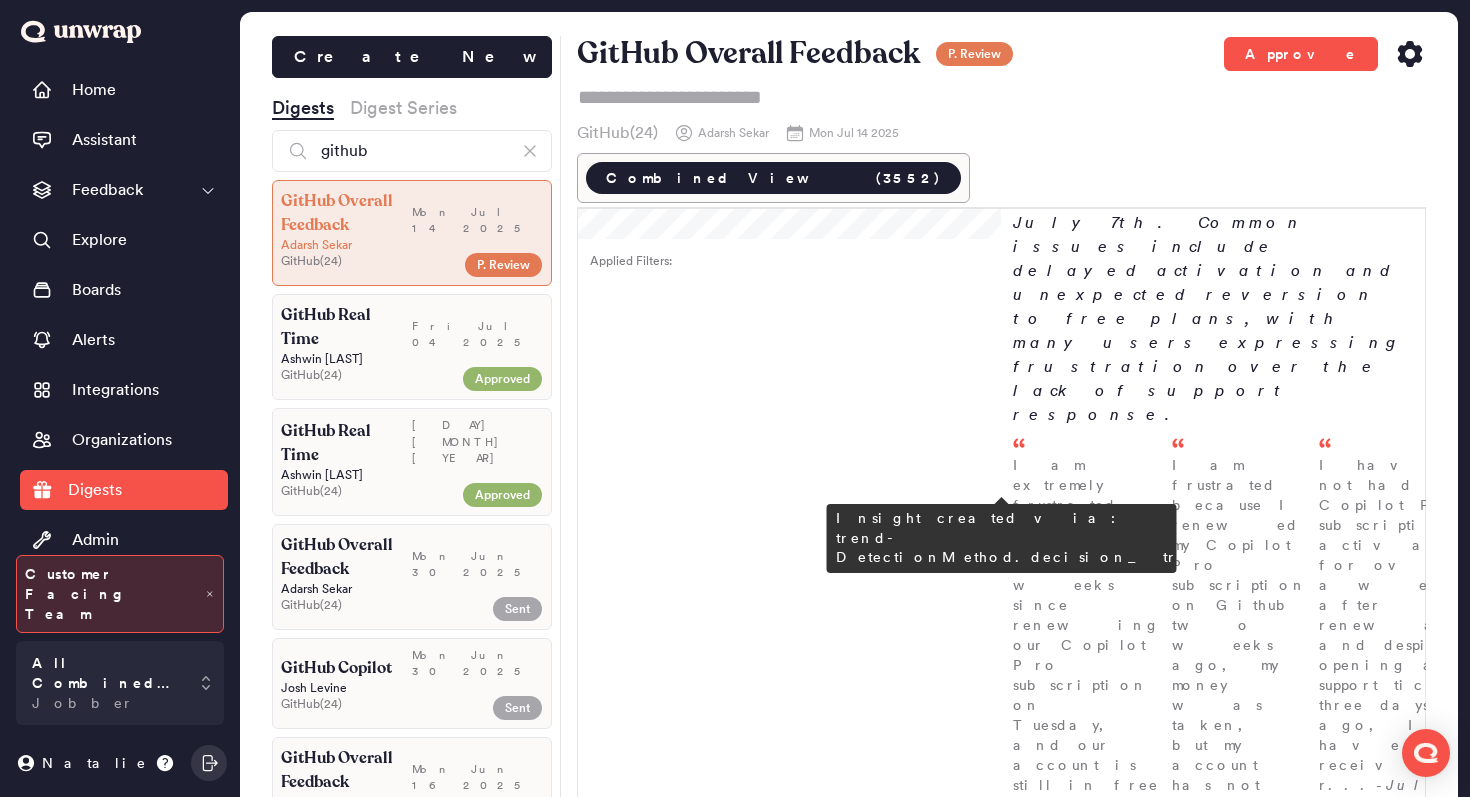 type on "*" 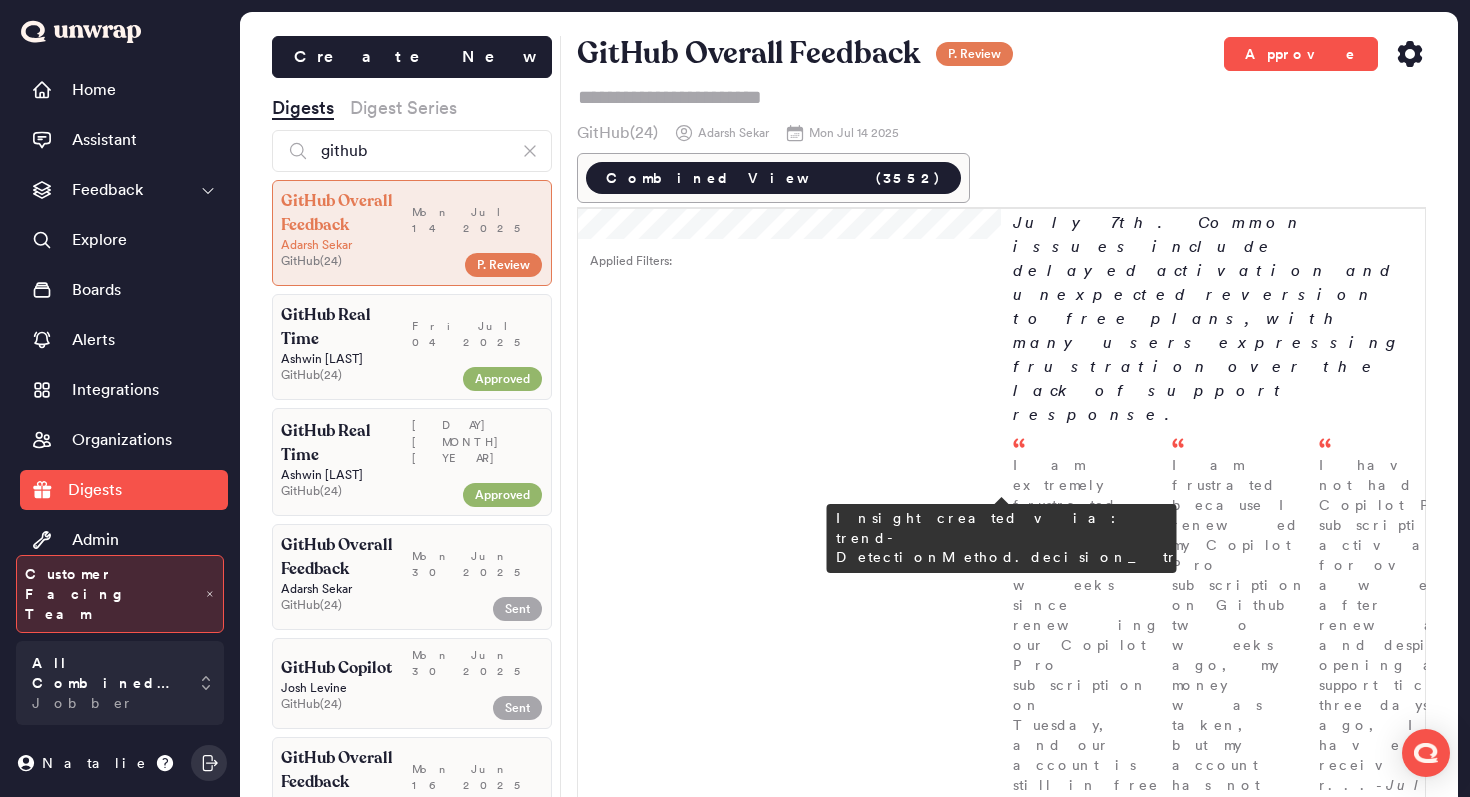 type on "*" 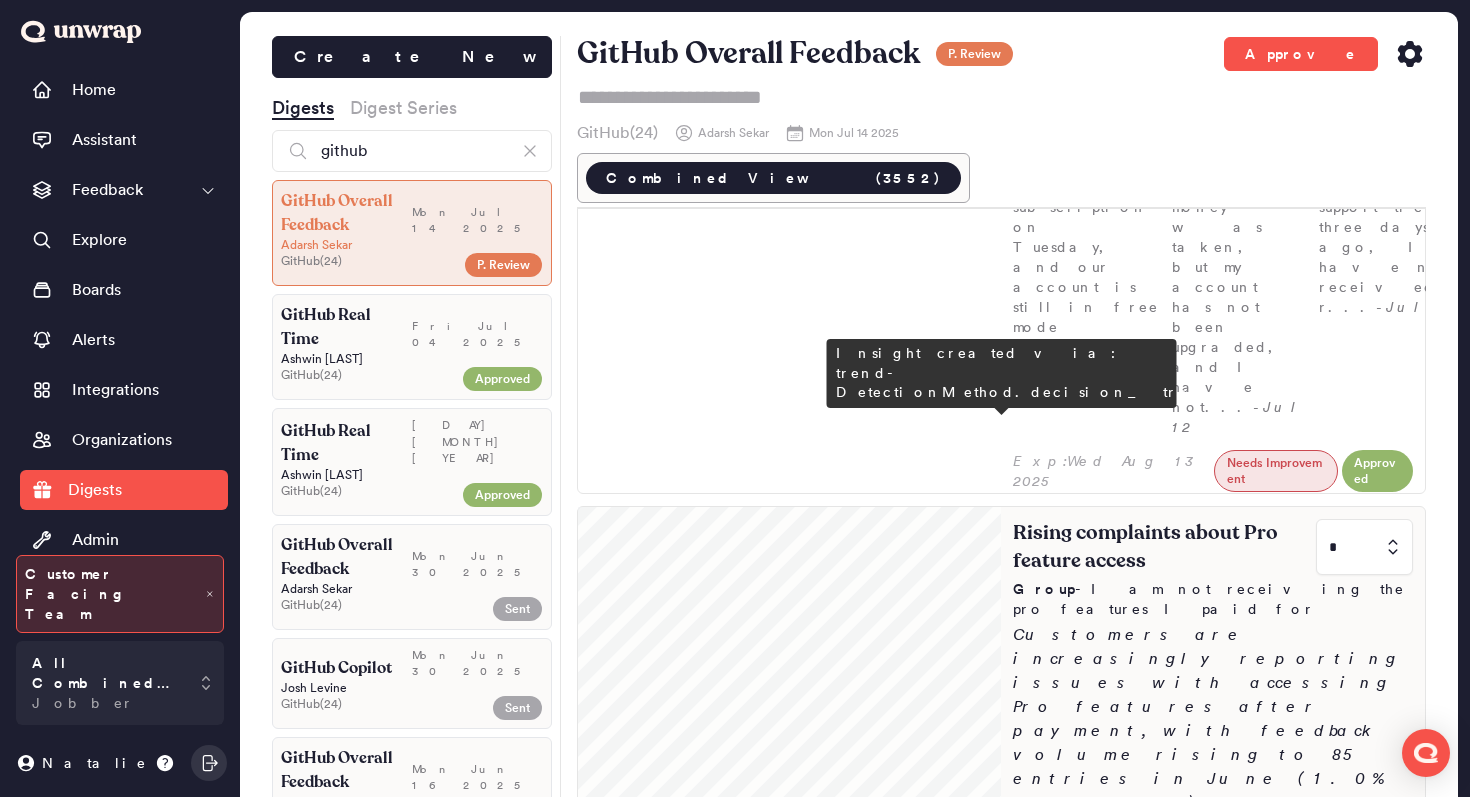 scroll, scrollTop: 1913, scrollLeft: 0, axis: vertical 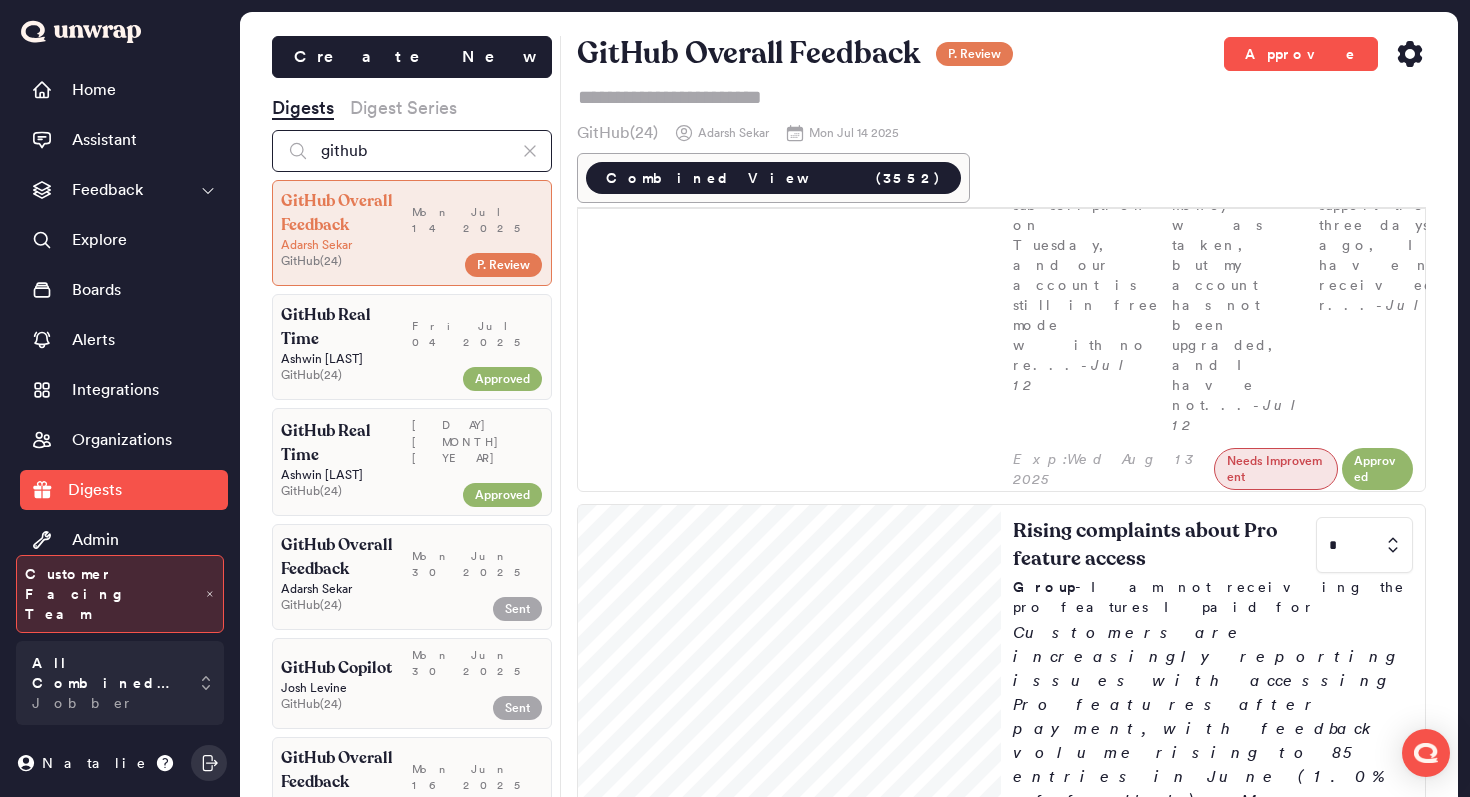 click on "github" at bounding box center [412, 151] 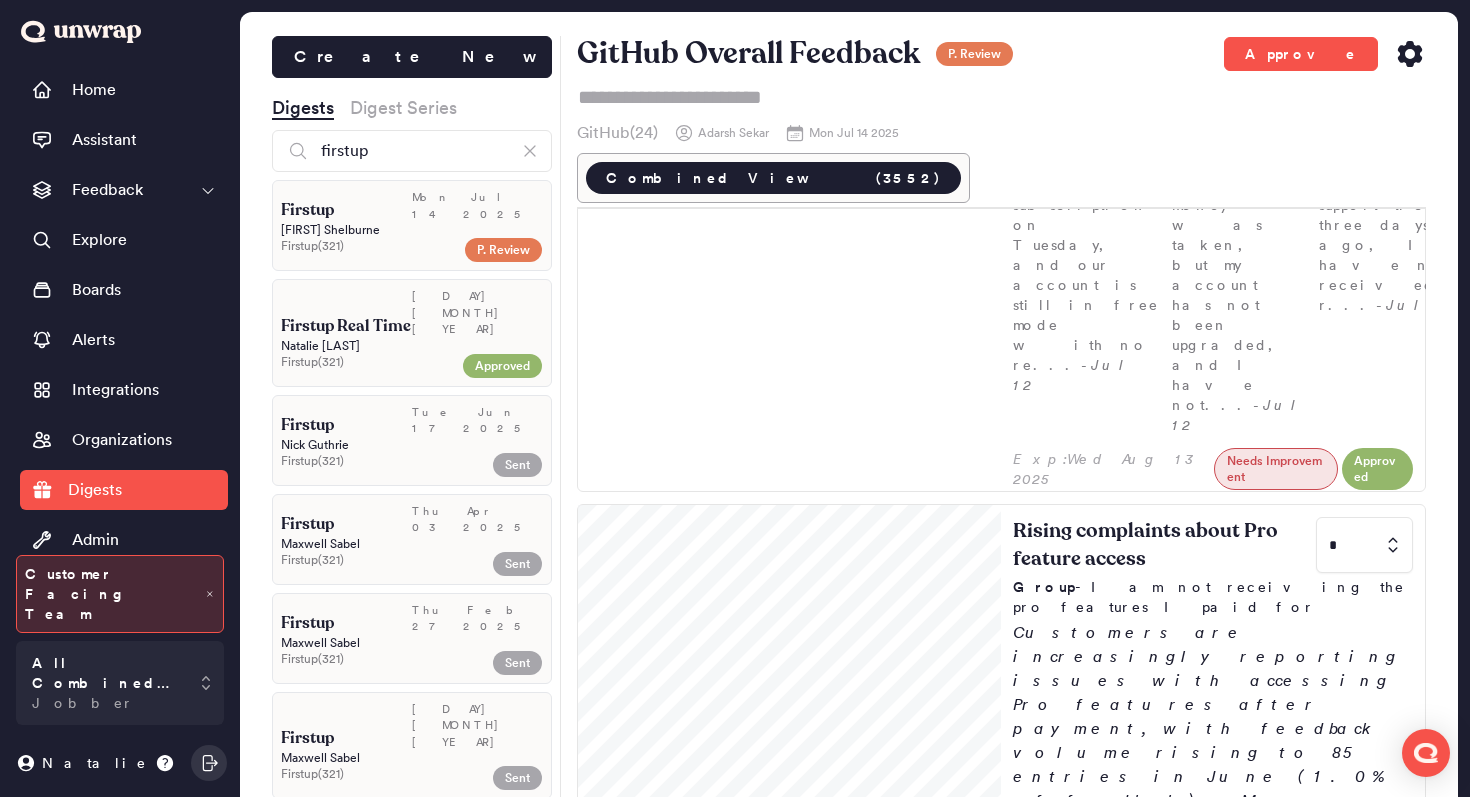click on "[FIRST] [LAST]" at bounding box center (412, 230) 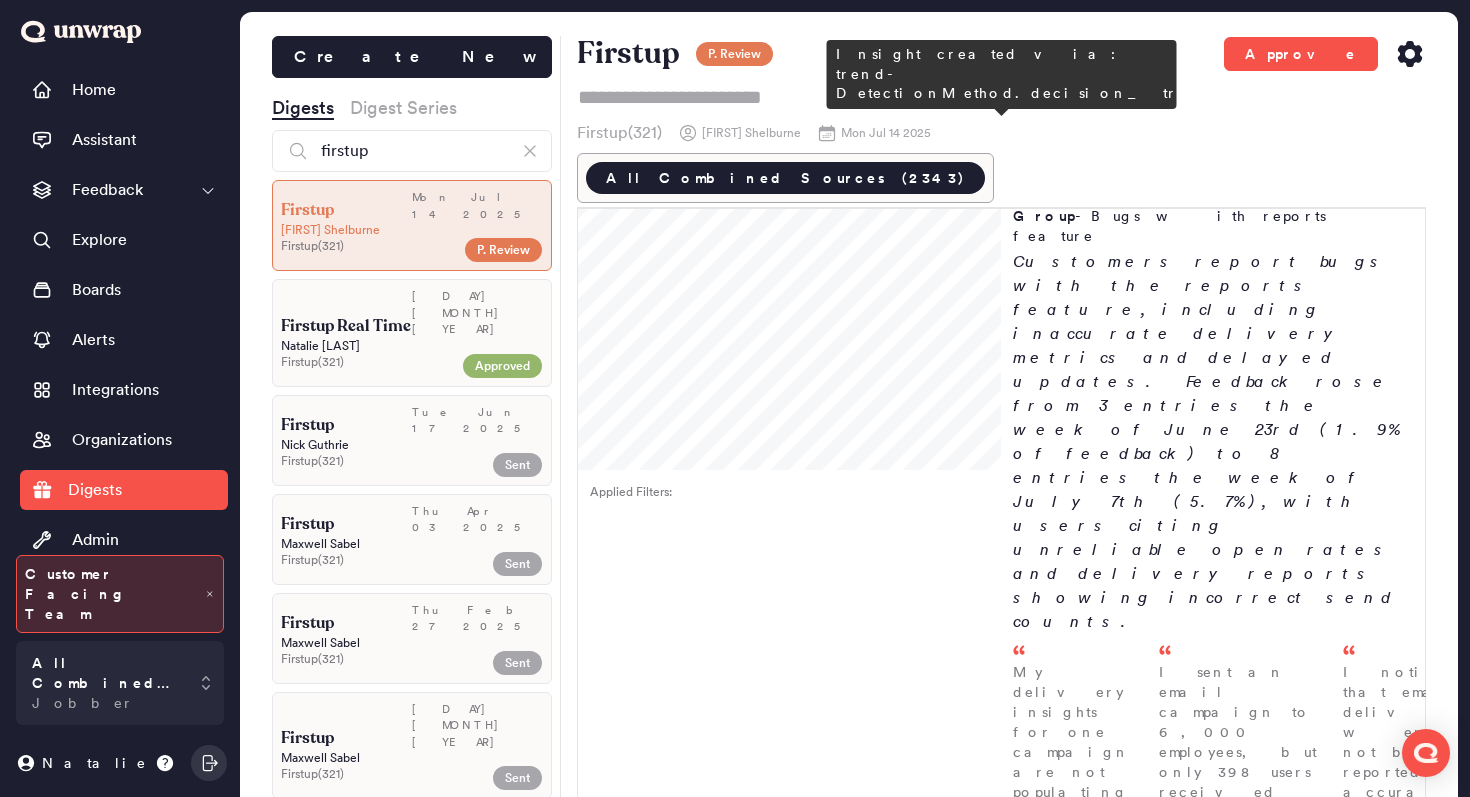scroll, scrollTop: 1423, scrollLeft: 0, axis: vertical 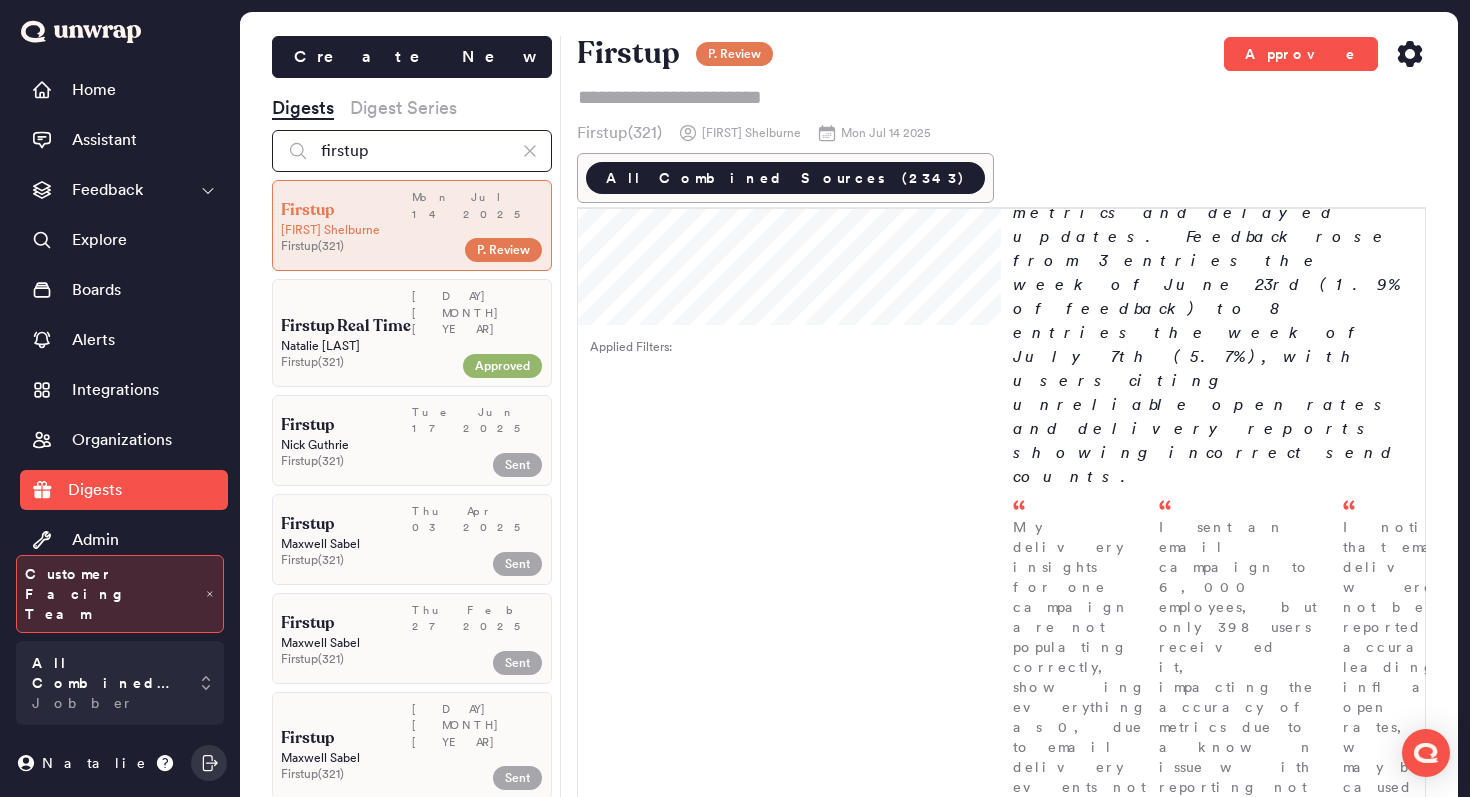 click on "firstup" at bounding box center (412, 151) 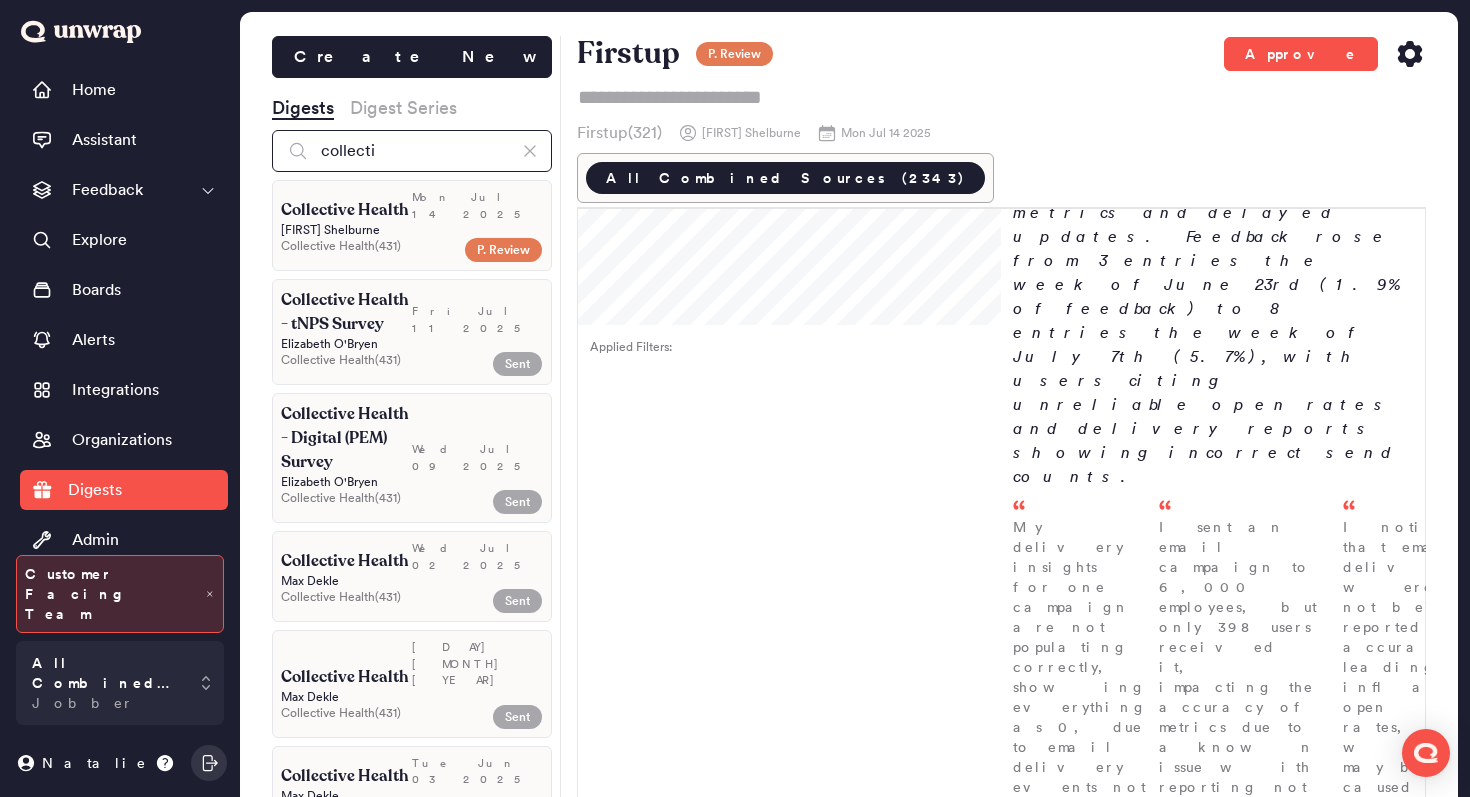 type on "collecti" 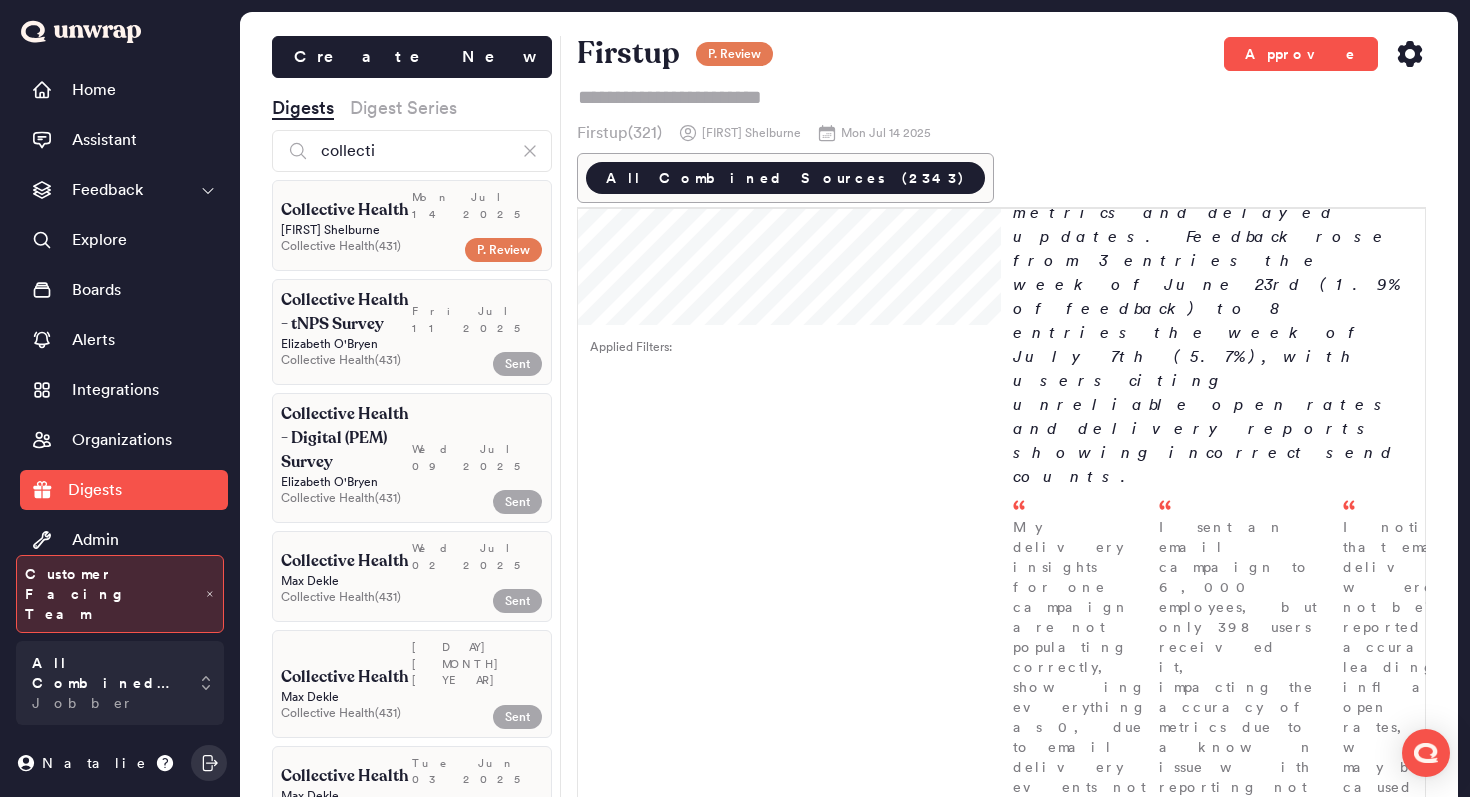 click on "[FIRST] [LAST]" at bounding box center (412, 230) 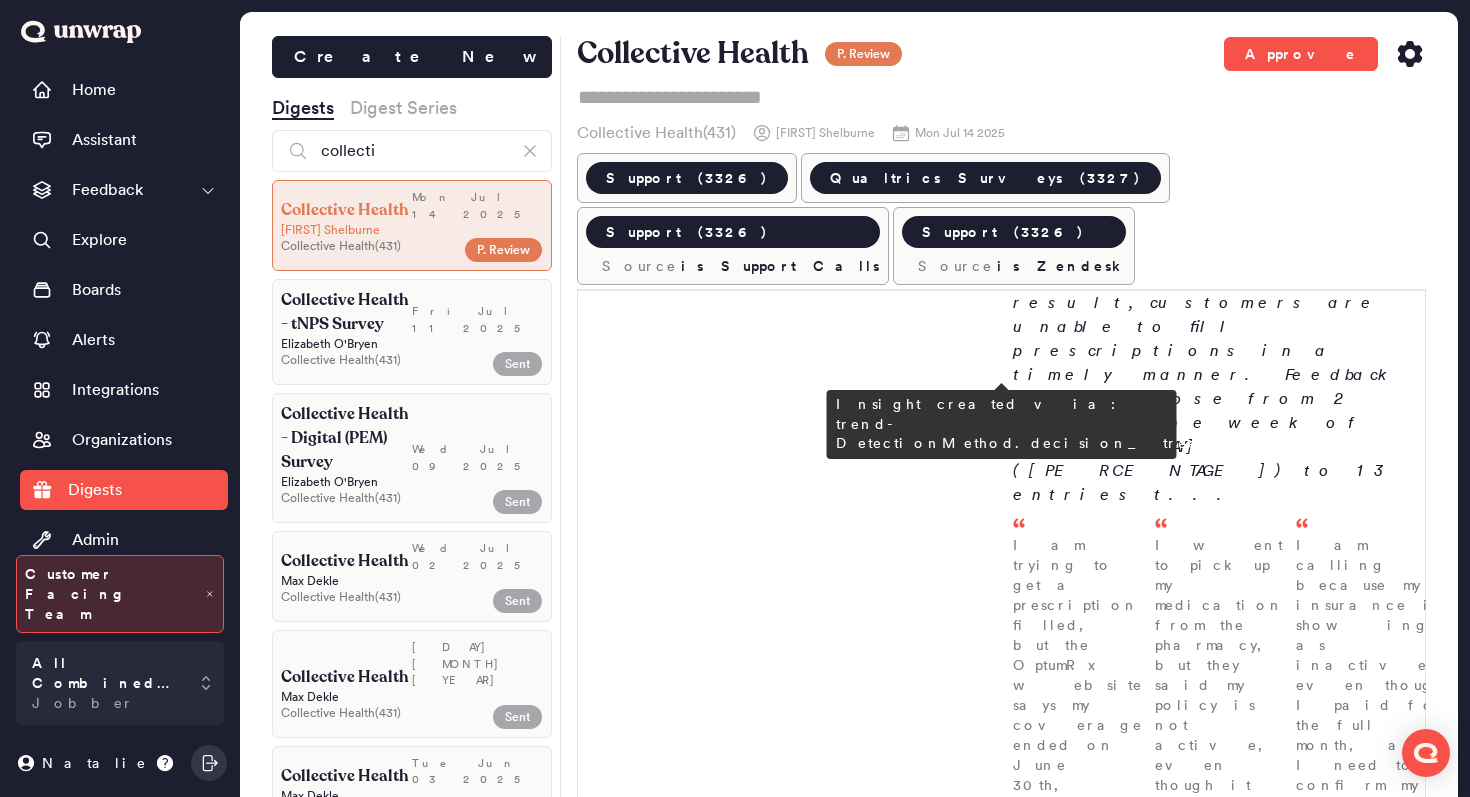 scroll, scrollTop: 1641, scrollLeft: 0, axis: vertical 